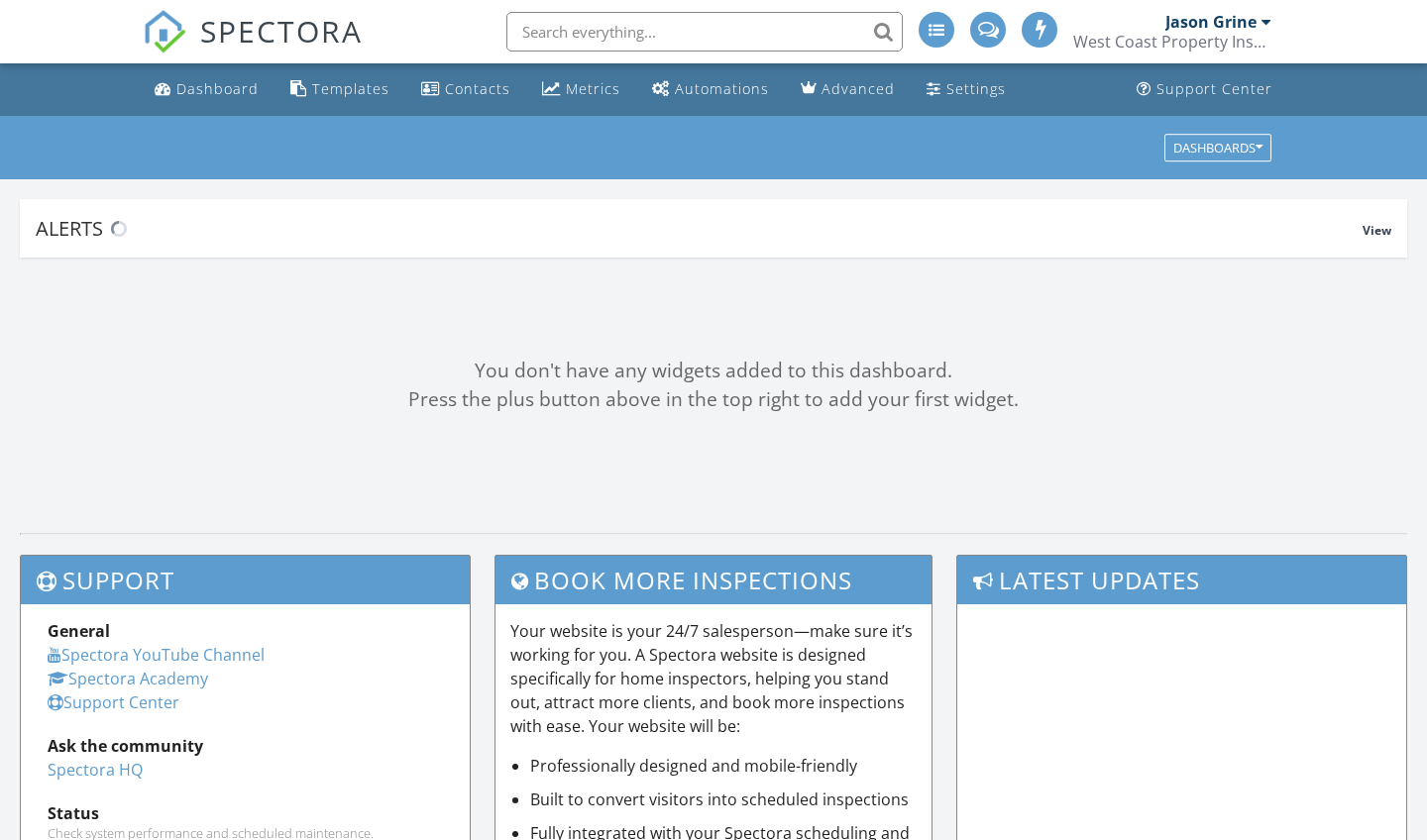 scroll, scrollTop: 0, scrollLeft: 0, axis: both 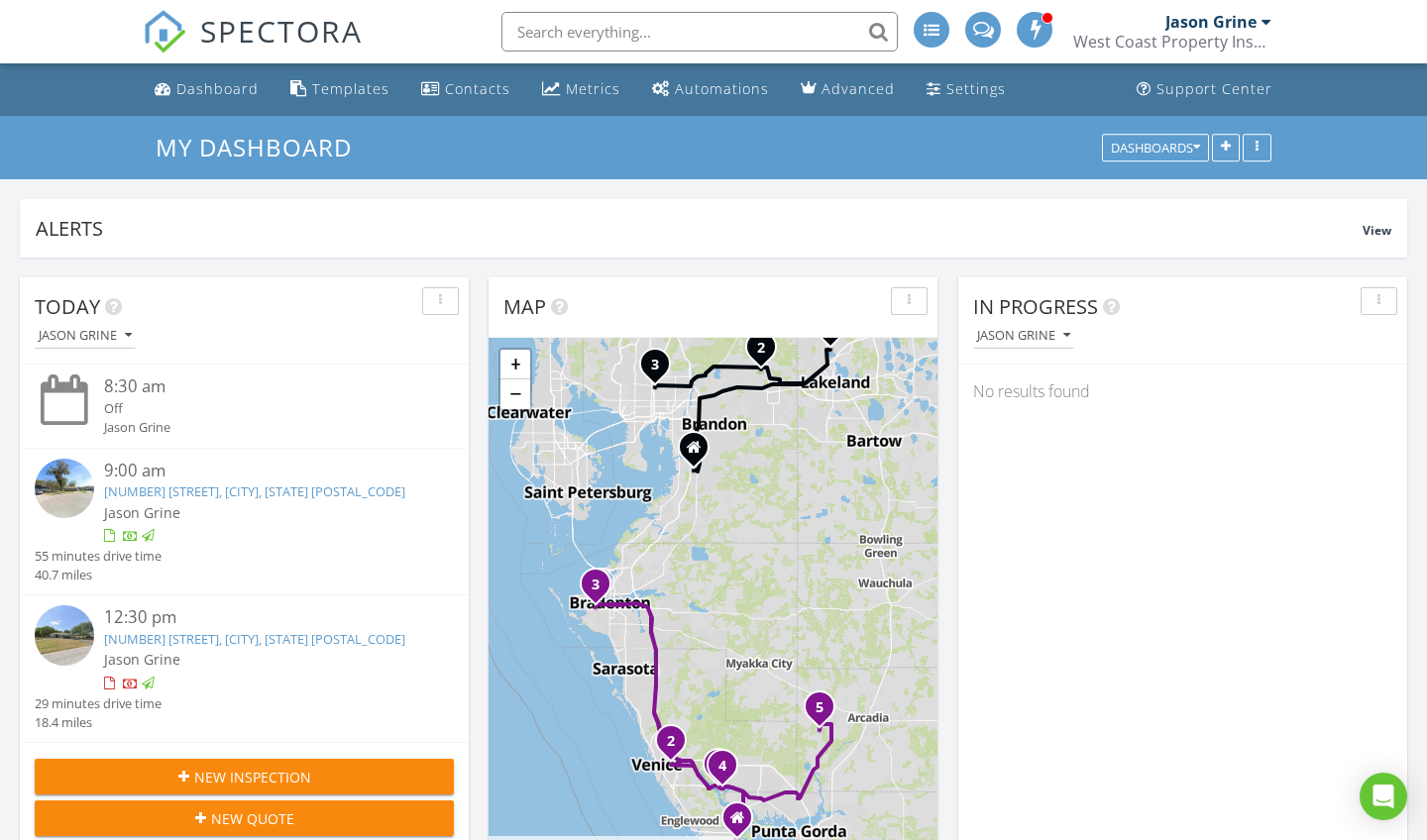 click at bounding box center (700, 32) 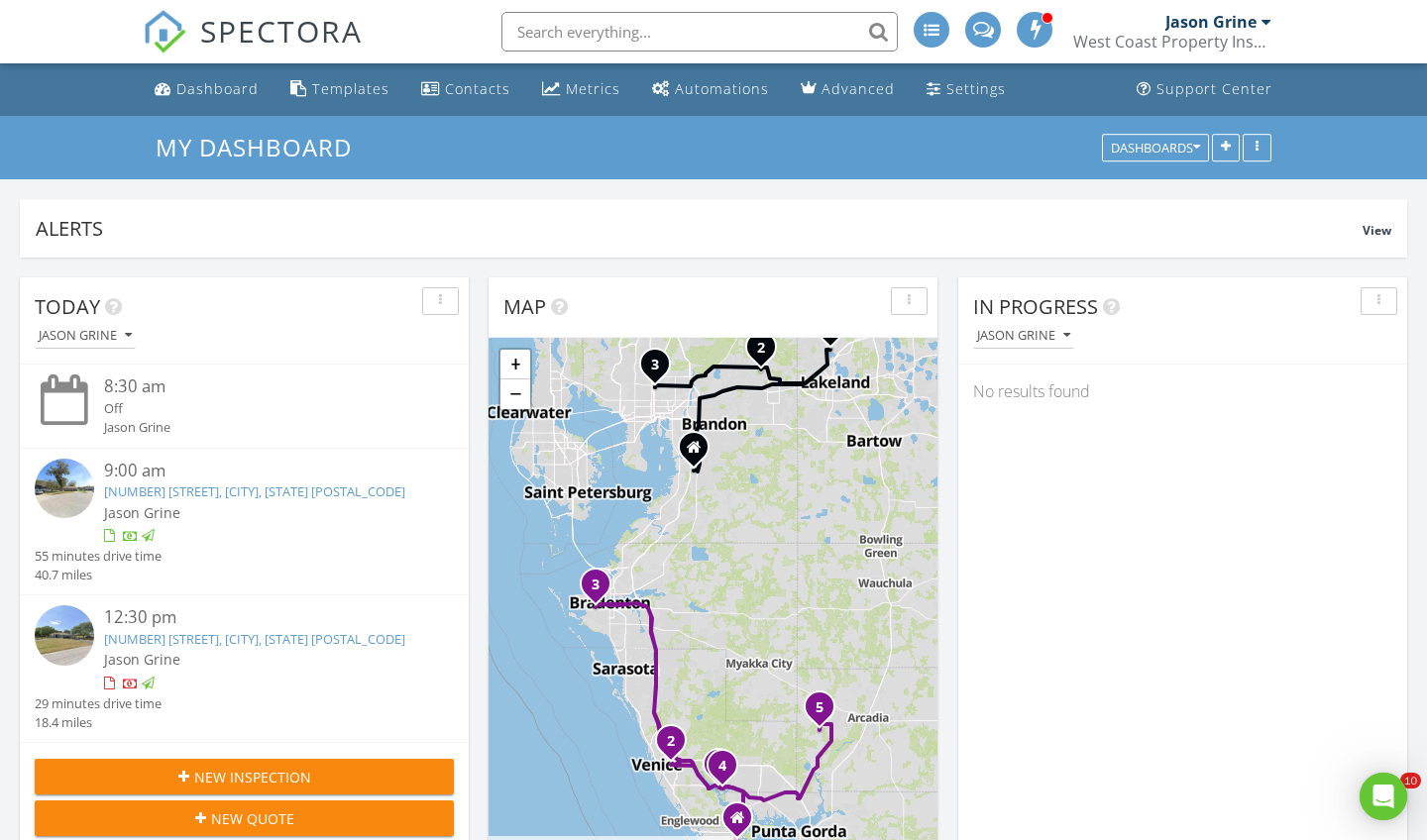 scroll, scrollTop: 0, scrollLeft: 0, axis: both 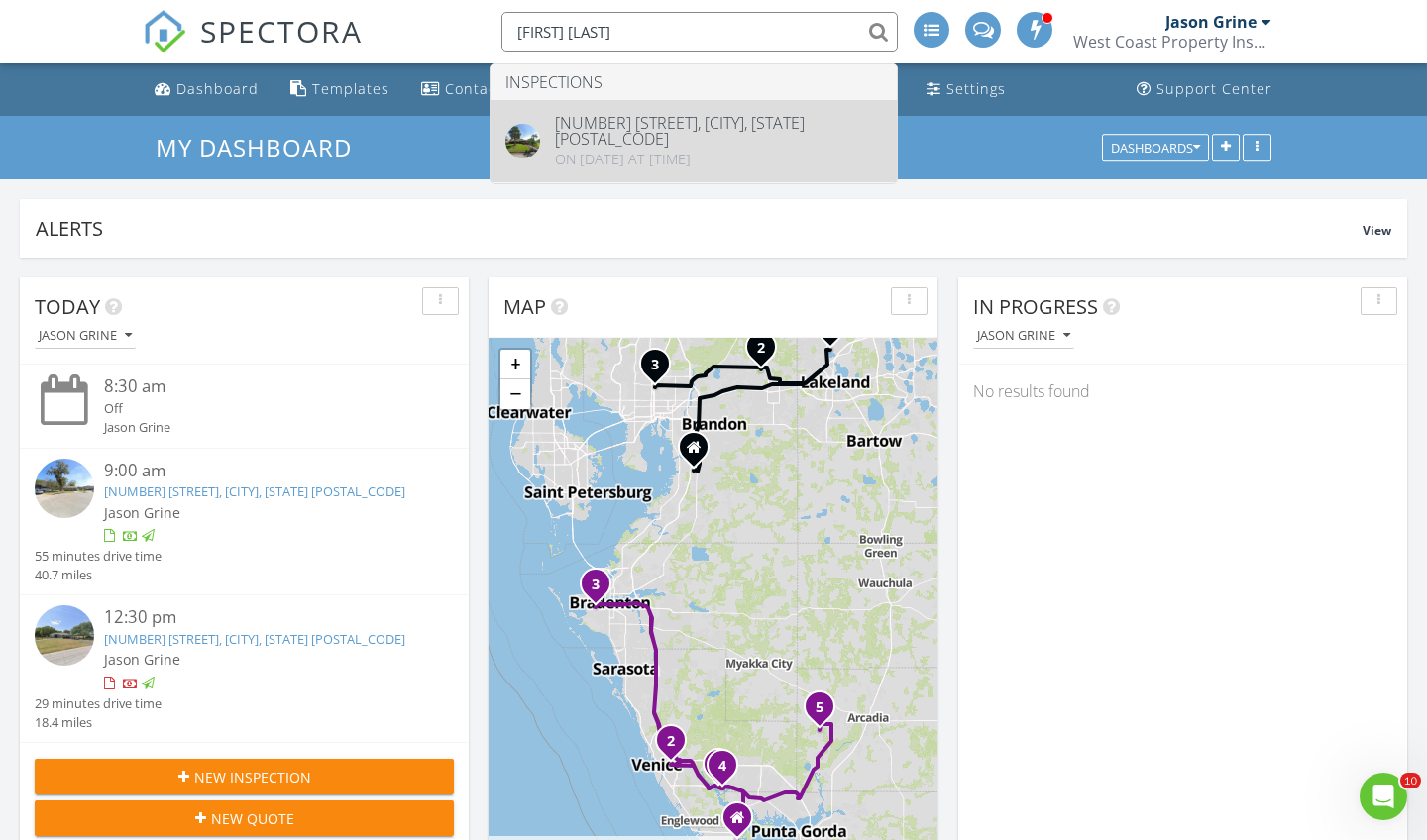 type on "[FIRST] [LAST]" 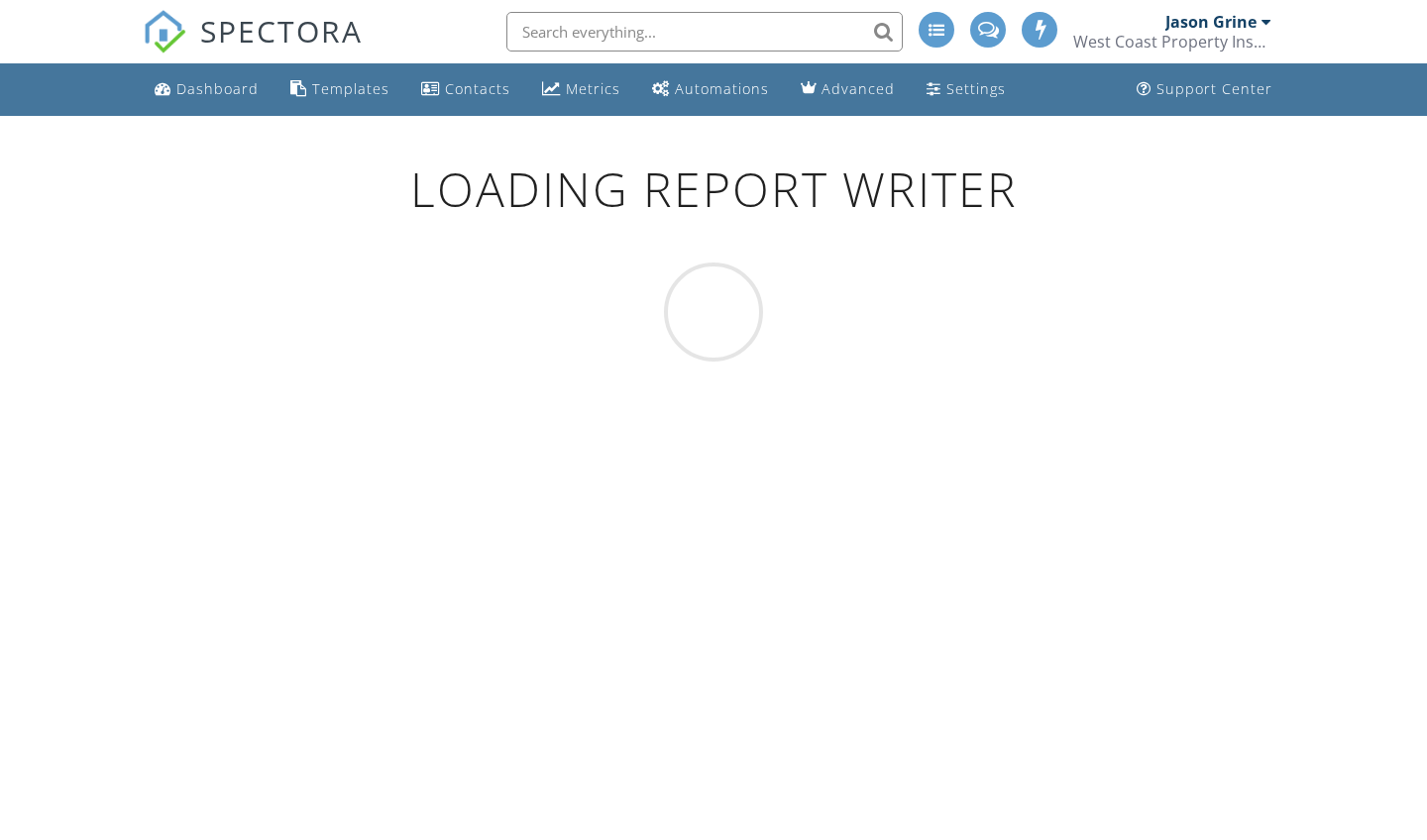 scroll, scrollTop: 0, scrollLeft: 0, axis: both 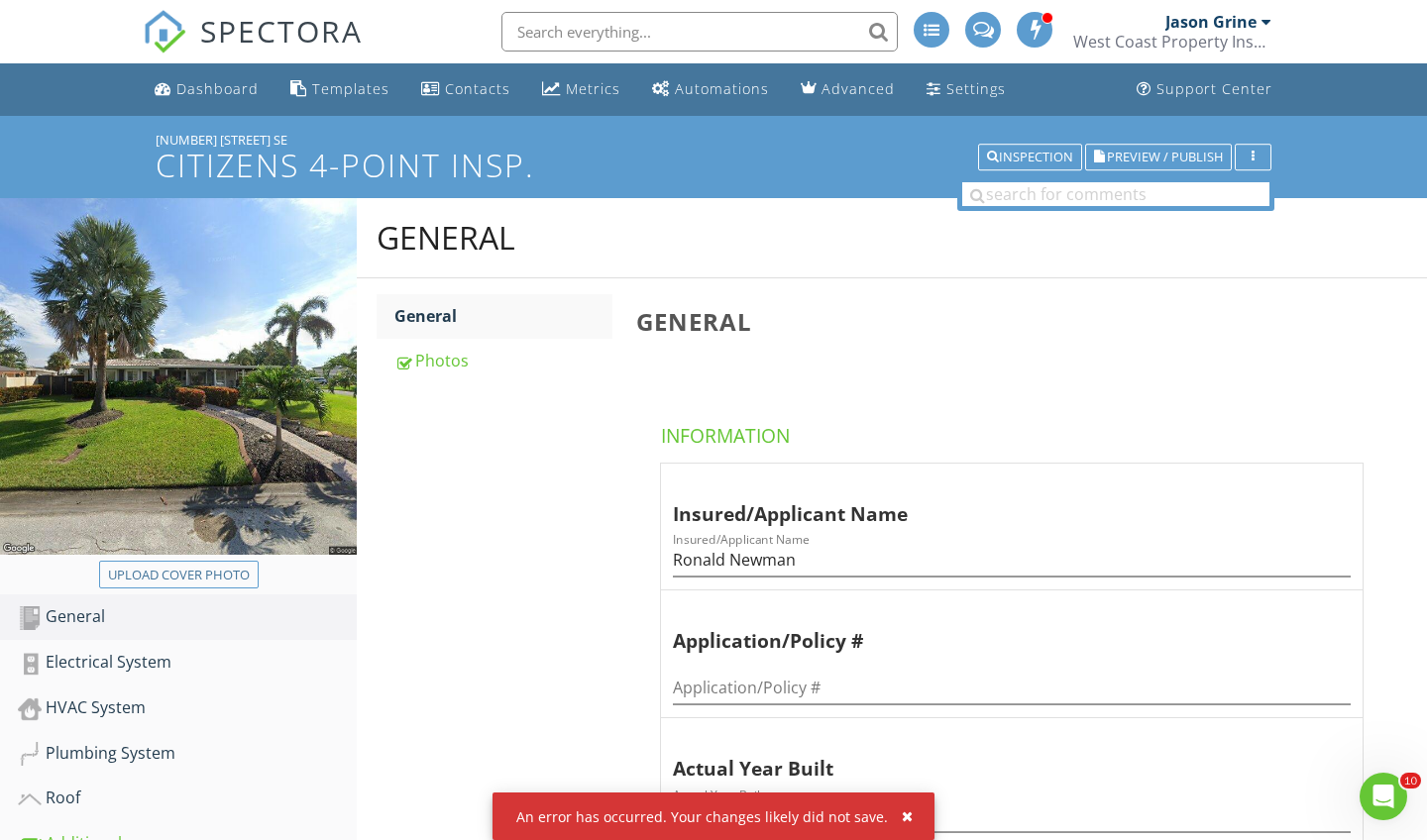 click at bounding box center (907, 816) 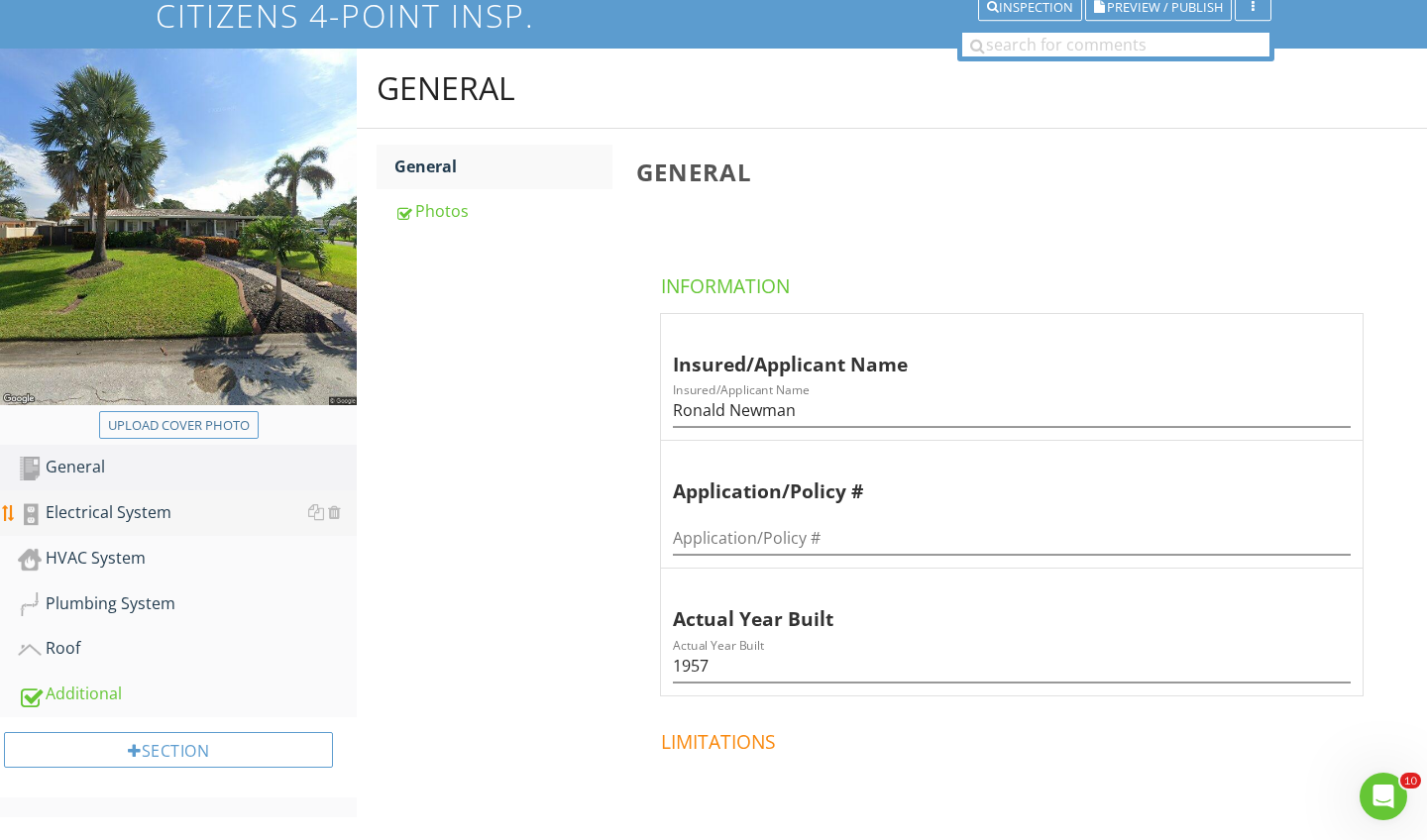 scroll, scrollTop: 154, scrollLeft: 0, axis: vertical 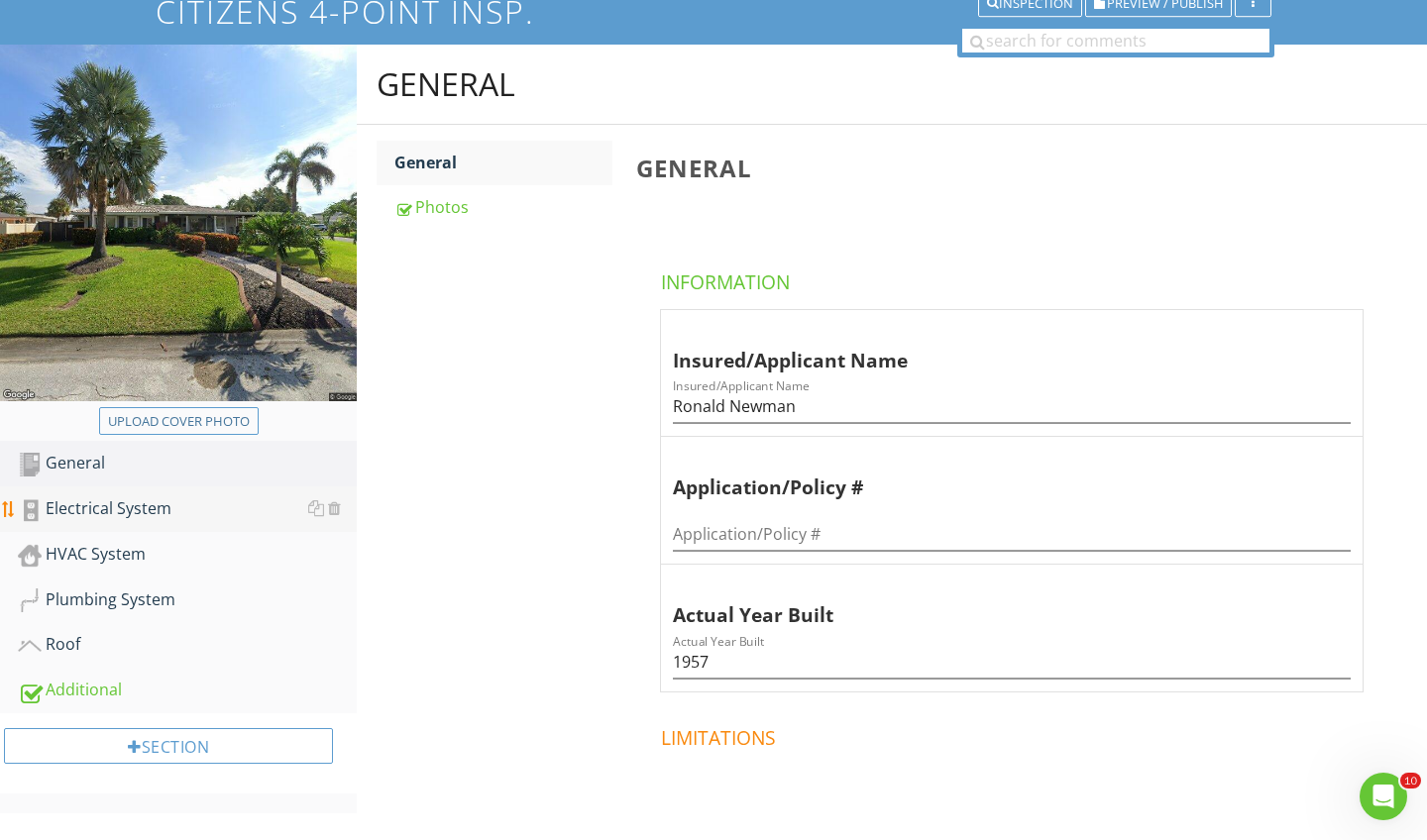 click on "Electrical System" at bounding box center (187, 509) 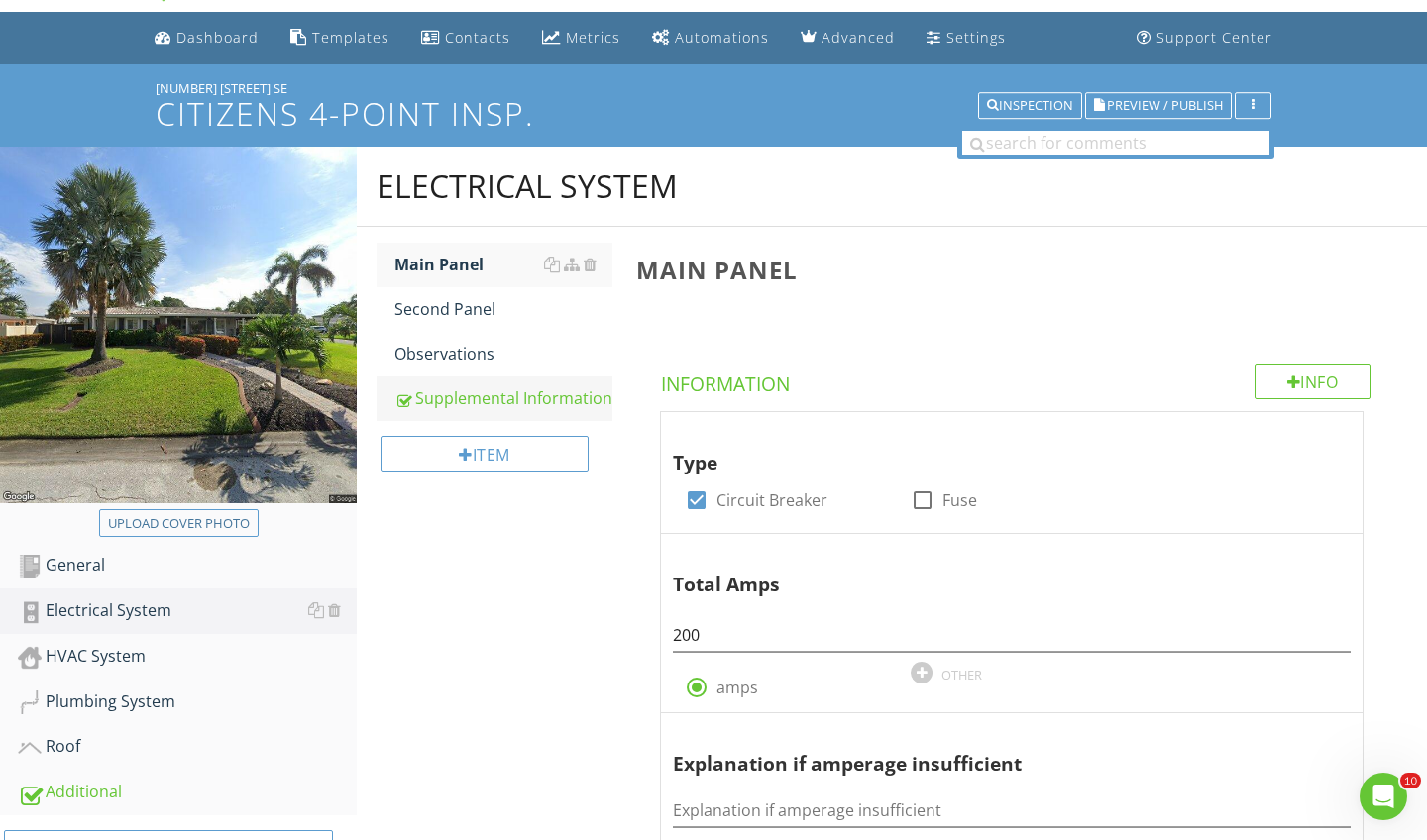 scroll, scrollTop: 51, scrollLeft: 0, axis: vertical 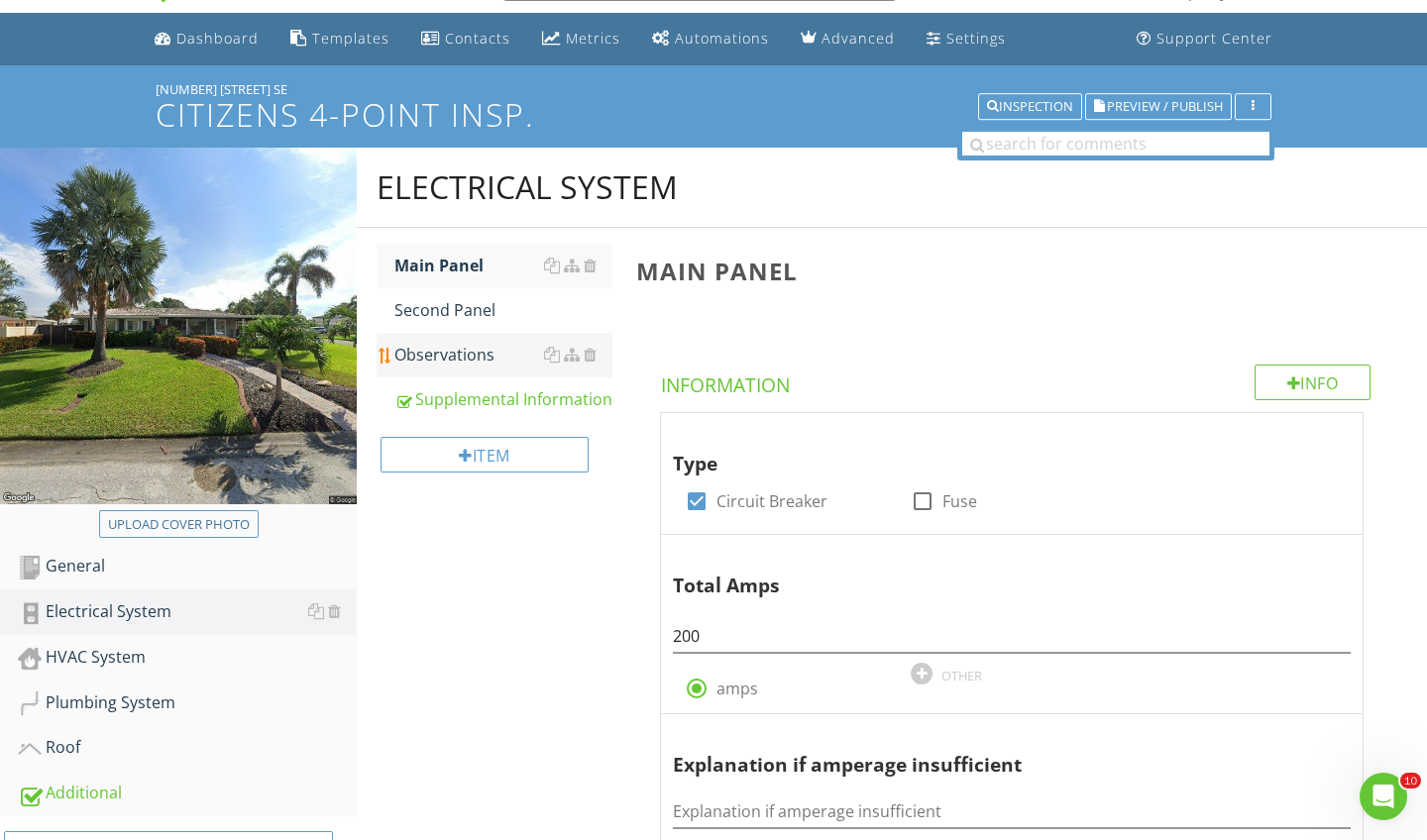 click on "Observations" at bounding box center [503, 355] 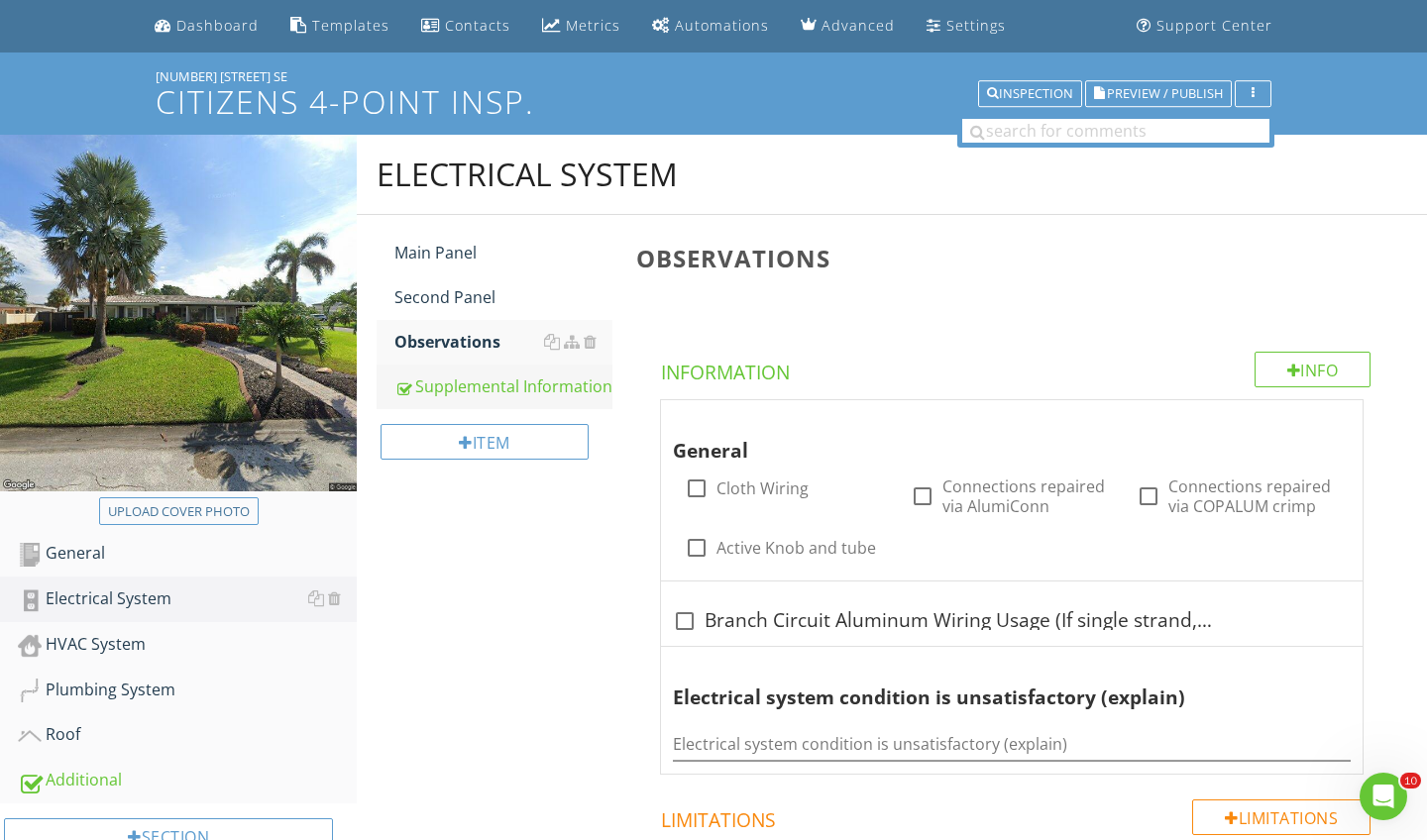 scroll, scrollTop: 61, scrollLeft: 0, axis: vertical 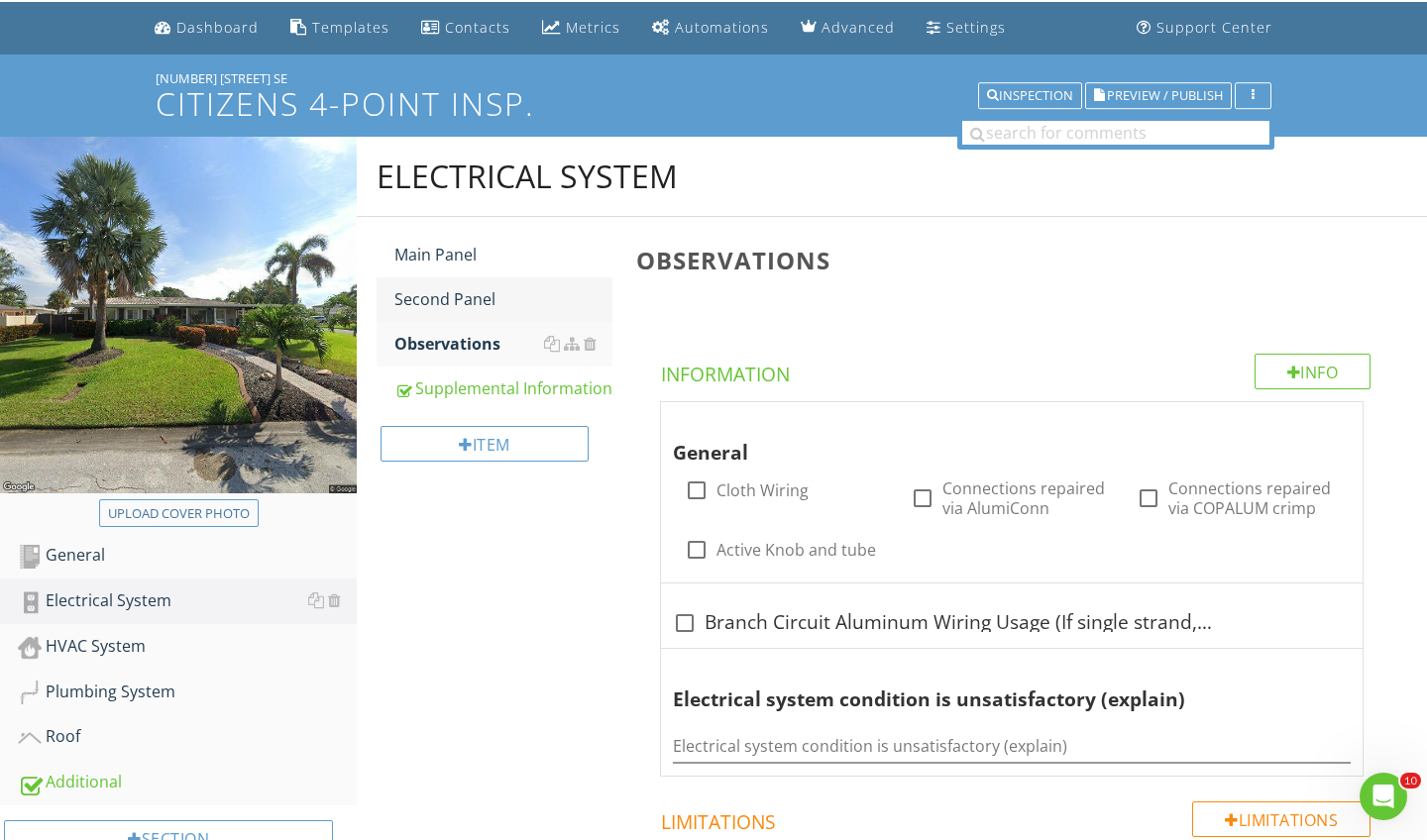 click on "Second Panel" at bounding box center (503, 299) 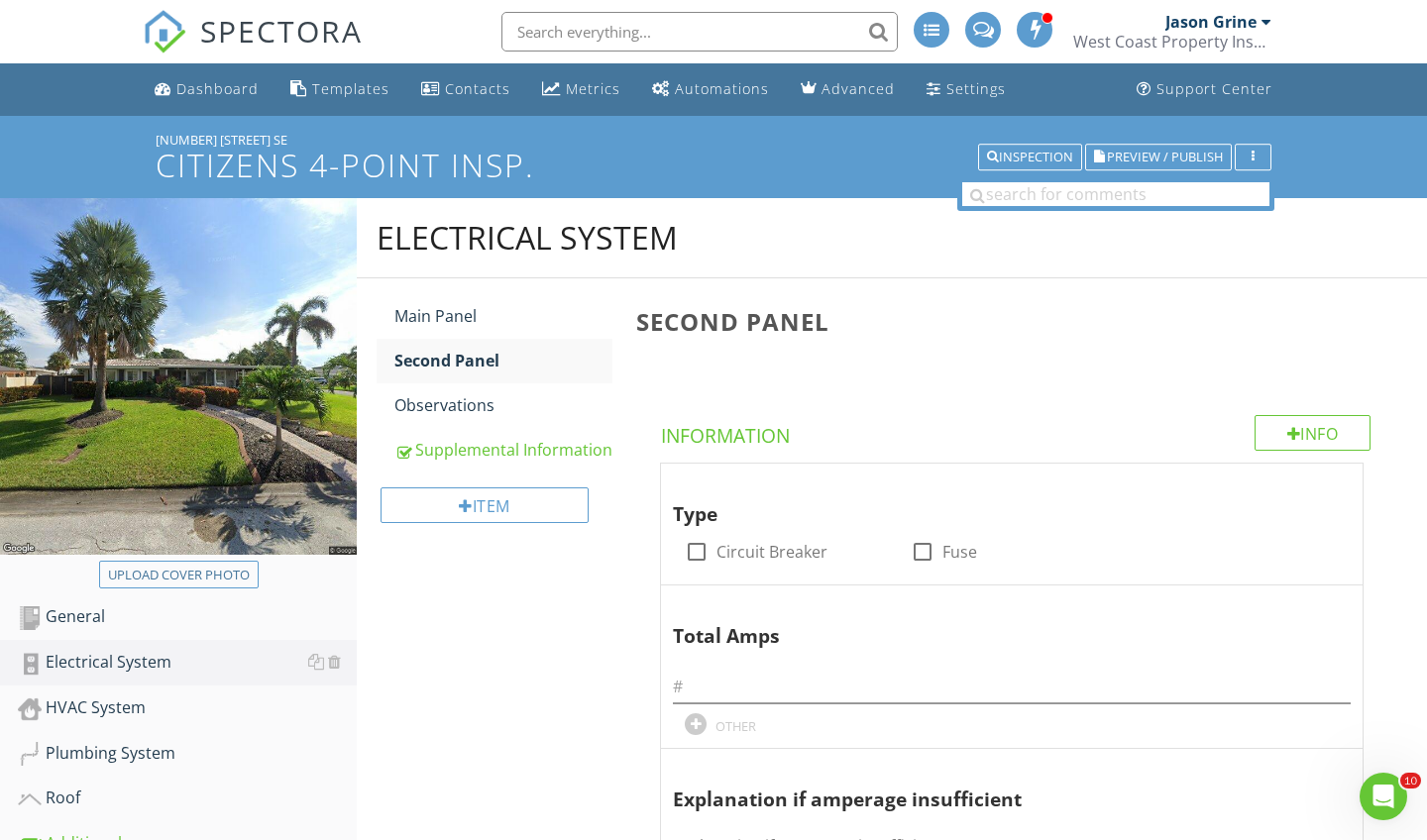 scroll, scrollTop: 0, scrollLeft: 0, axis: both 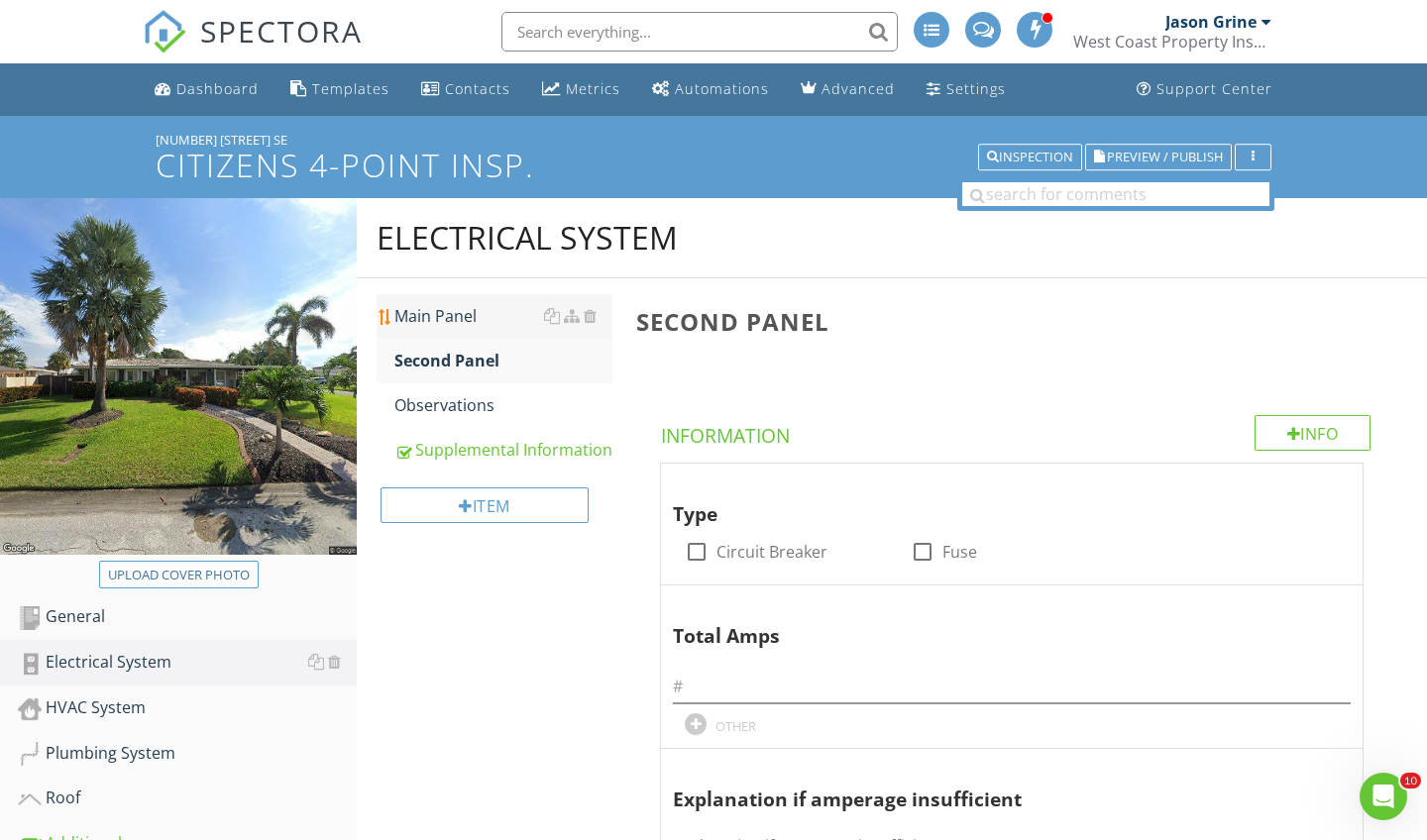 click on "Main Panel" at bounding box center [503, 316] 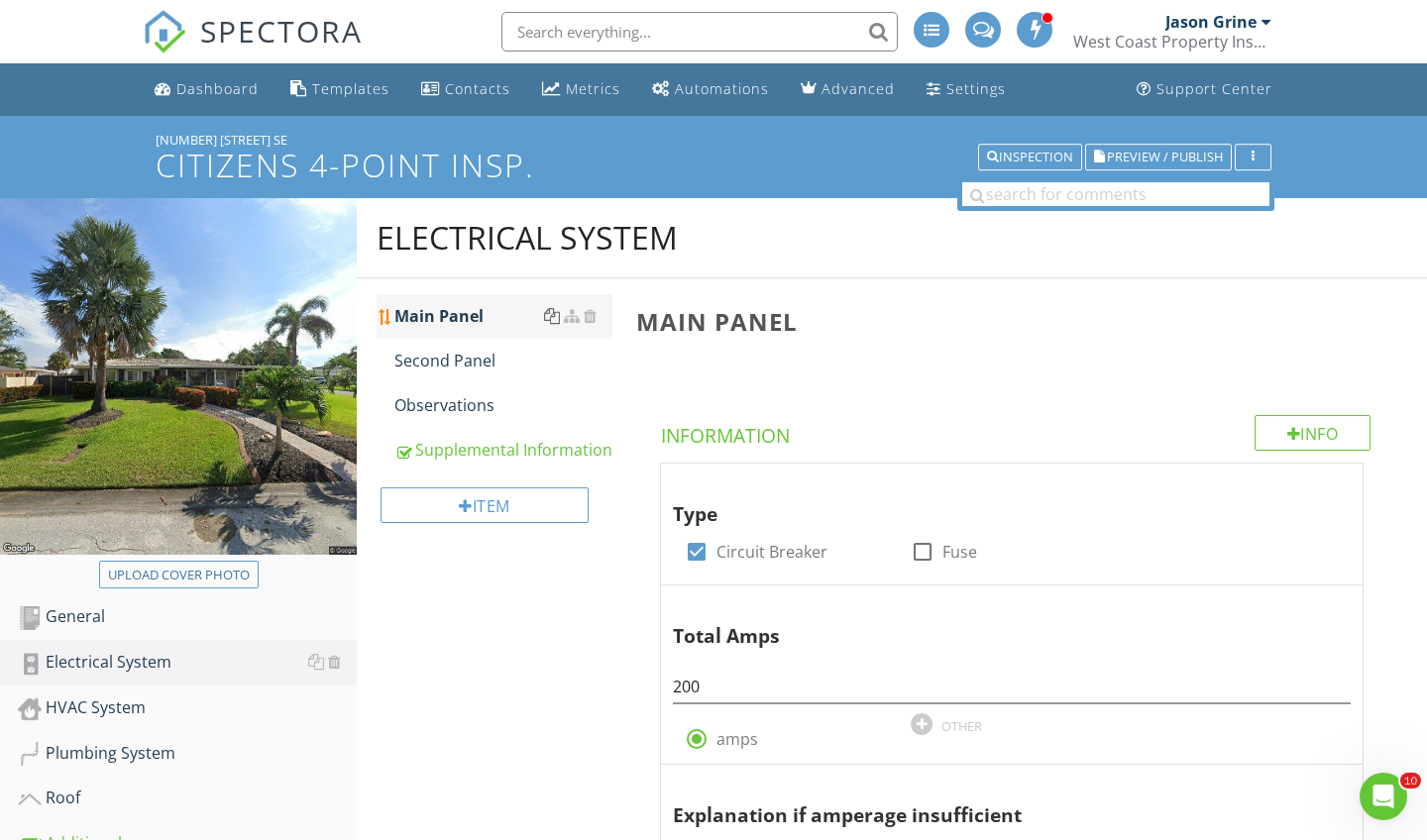 click at bounding box center [552, 316] 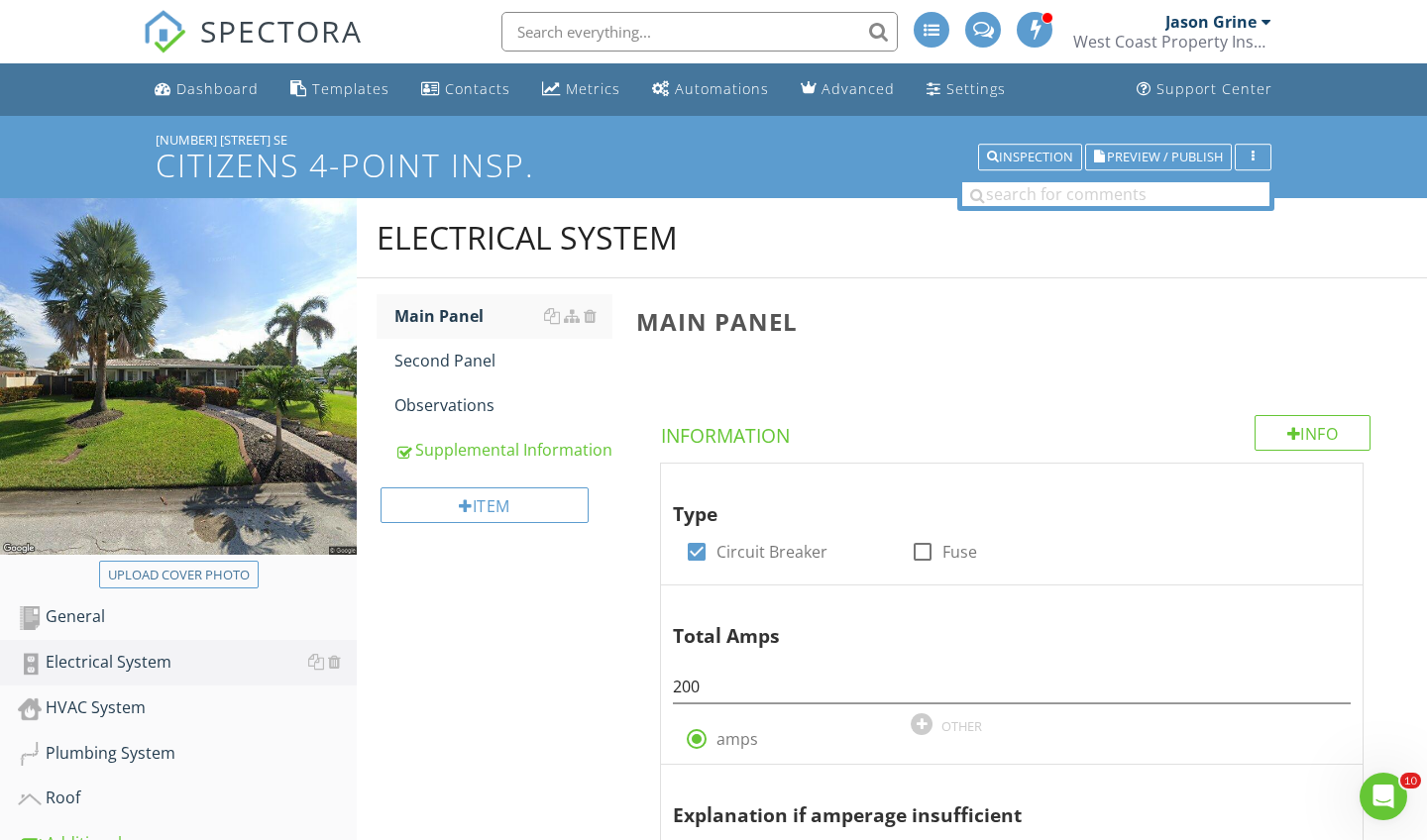 click at bounding box center (714, 420) 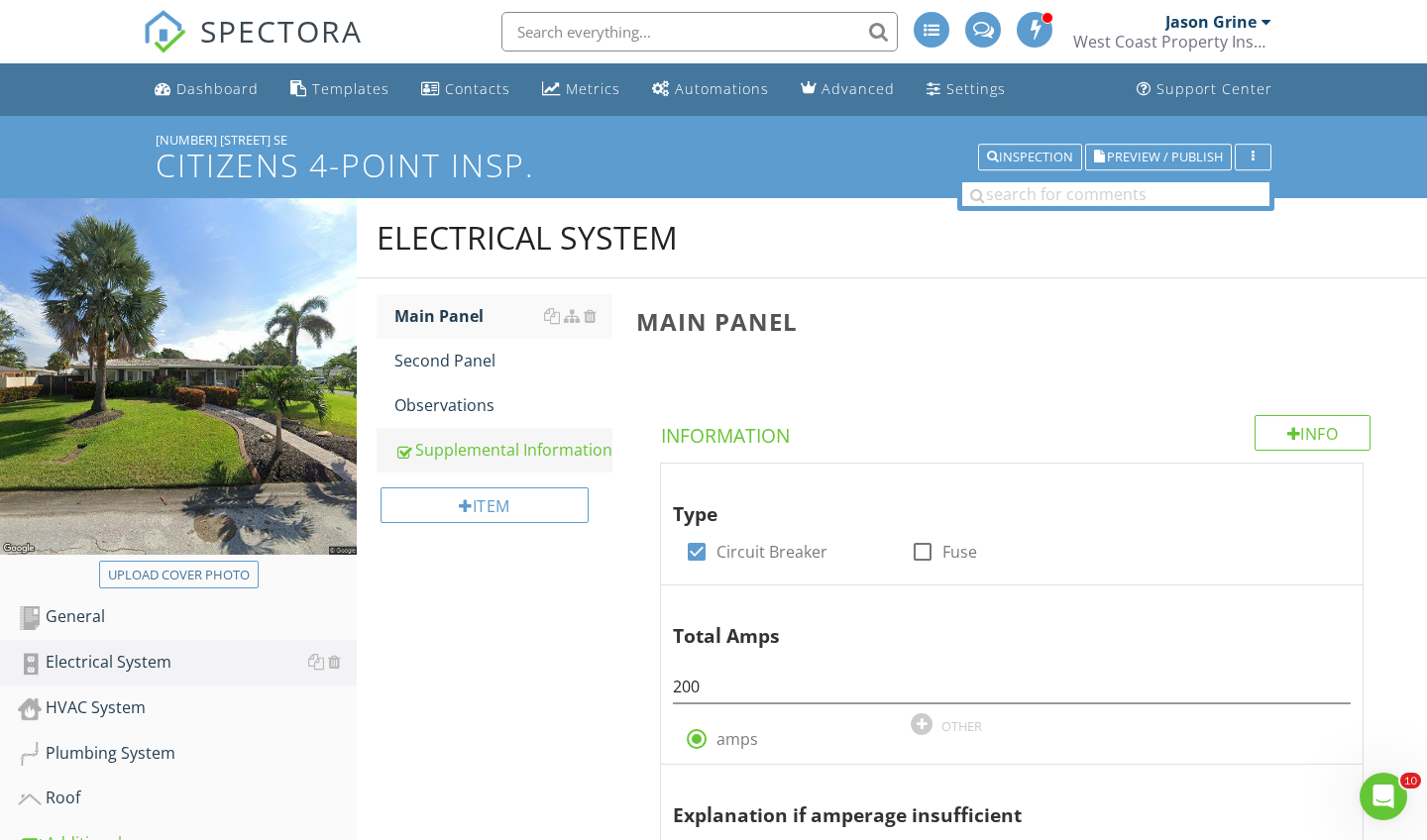 click on "Supplemental Information" at bounding box center (503, 450) 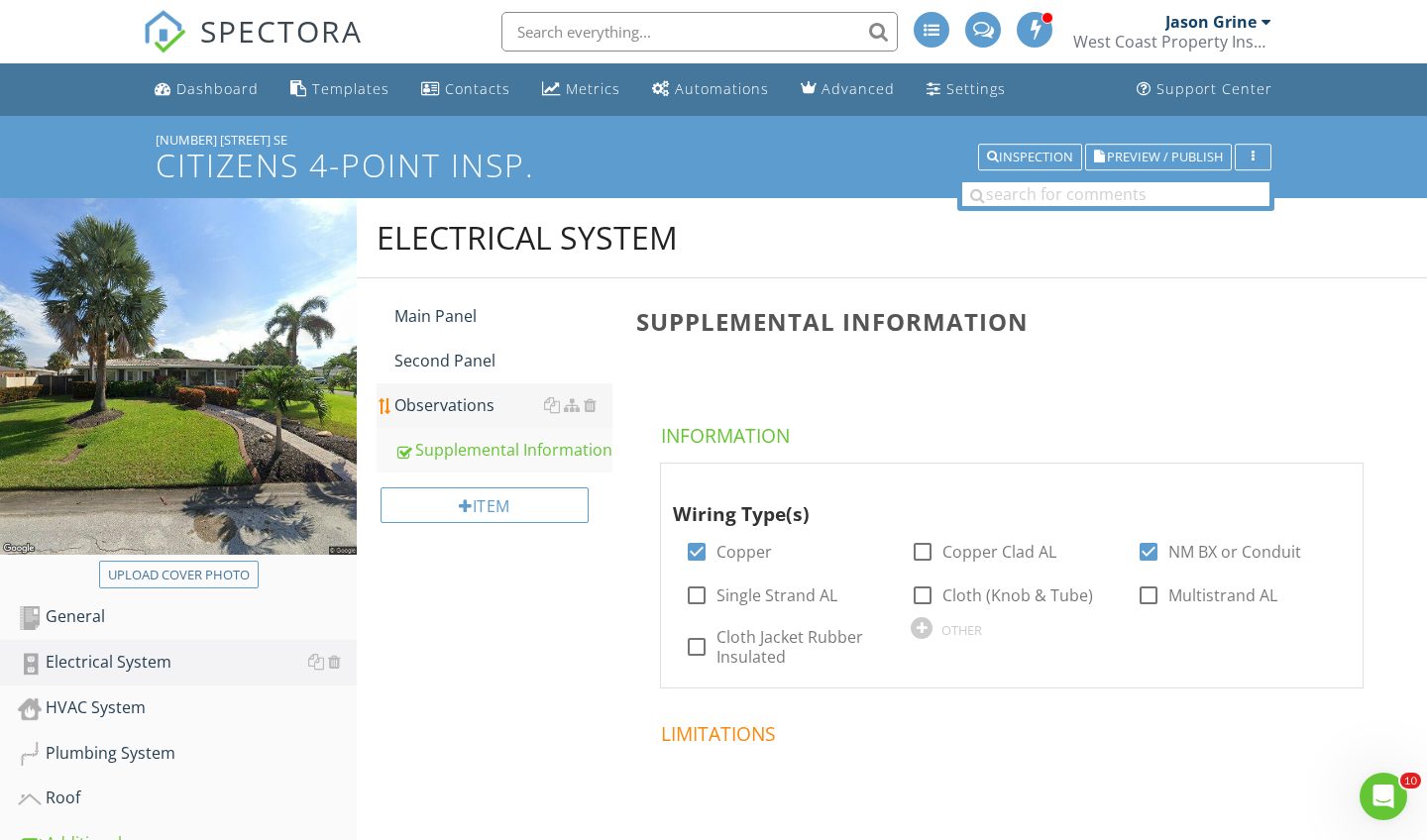 click on "Observations" at bounding box center [503, 405] 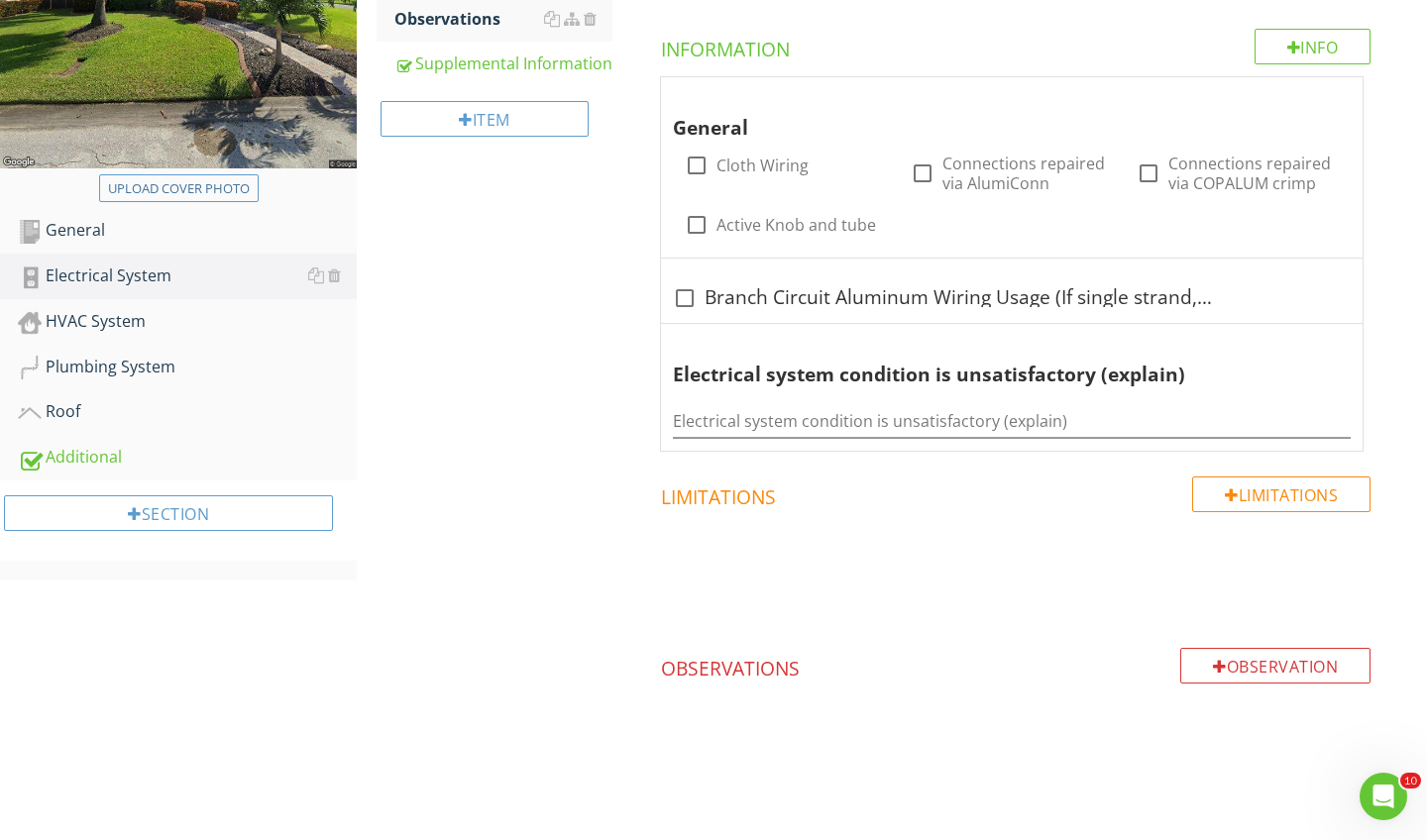 scroll, scrollTop: 385, scrollLeft: 0, axis: vertical 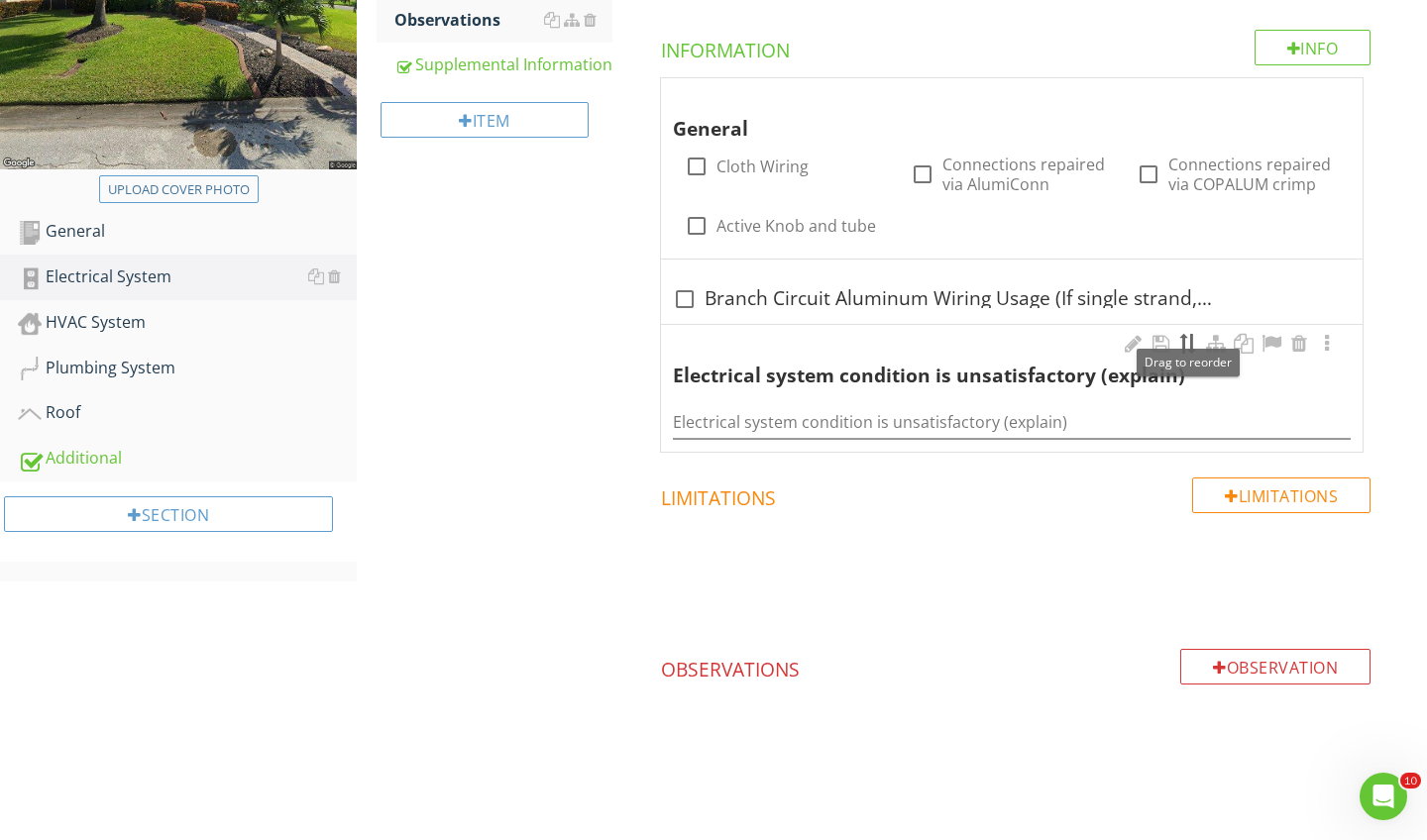click at bounding box center [1188, 344] 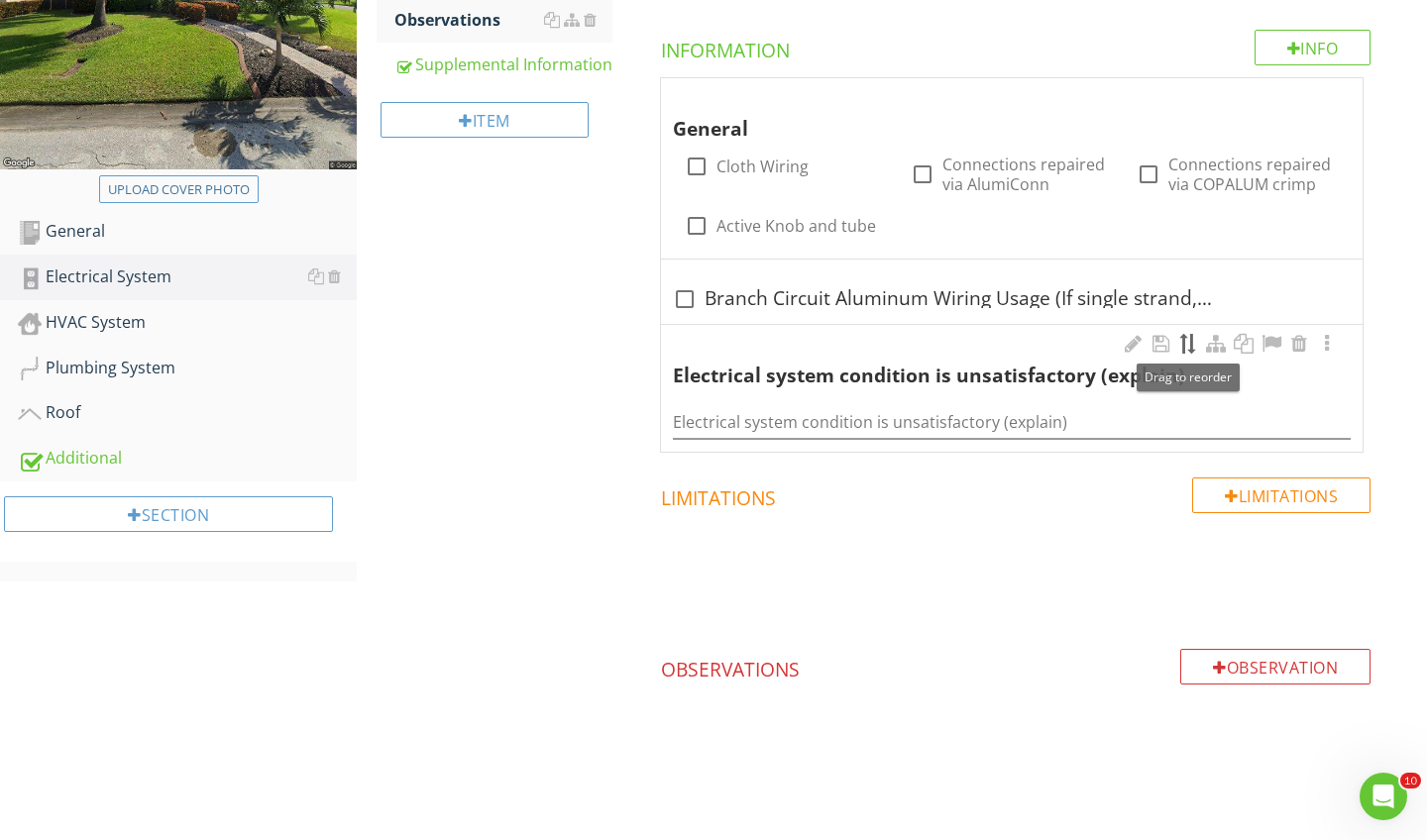 click at bounding box center (1188, 344) 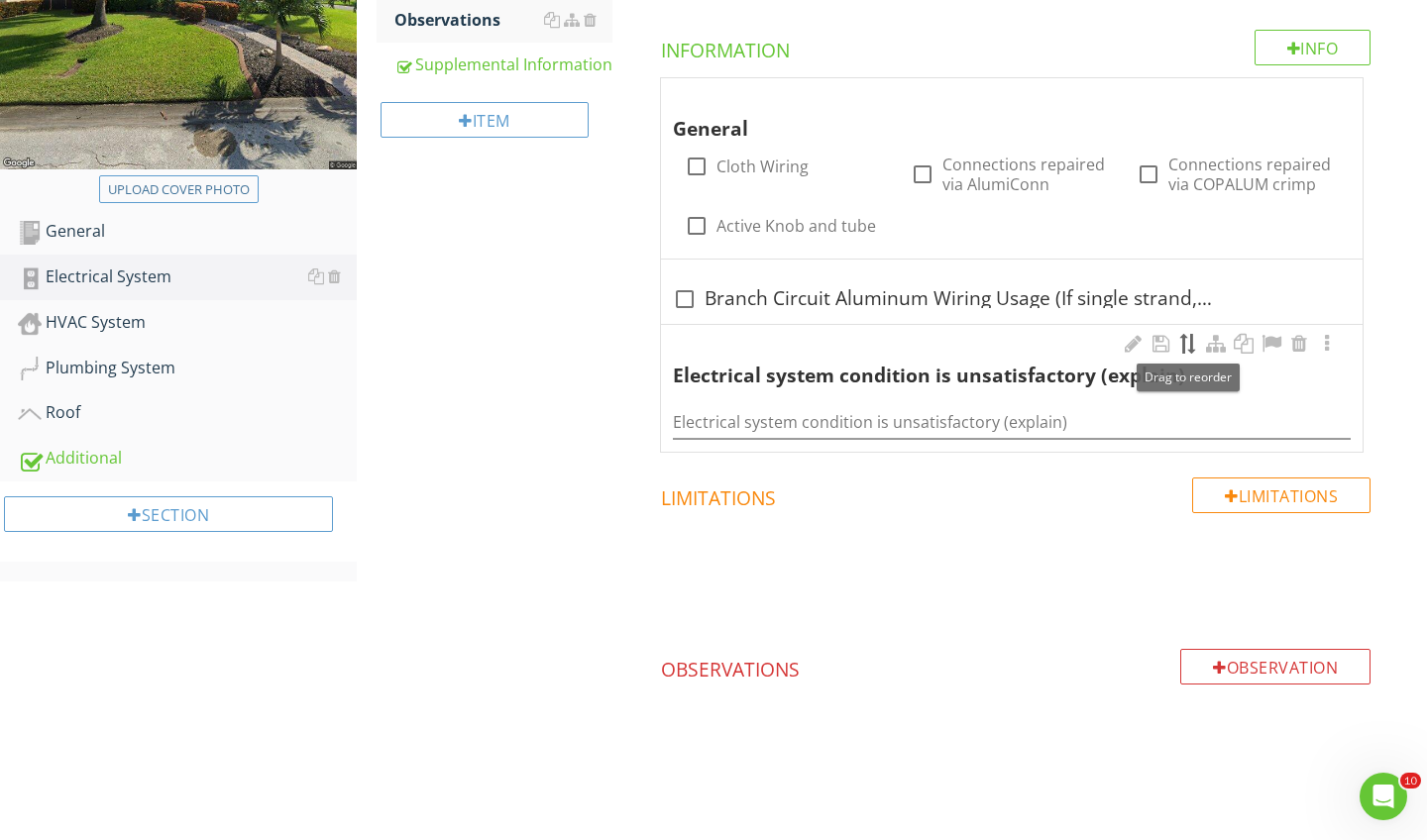 click at bounding box center (1188, 344) 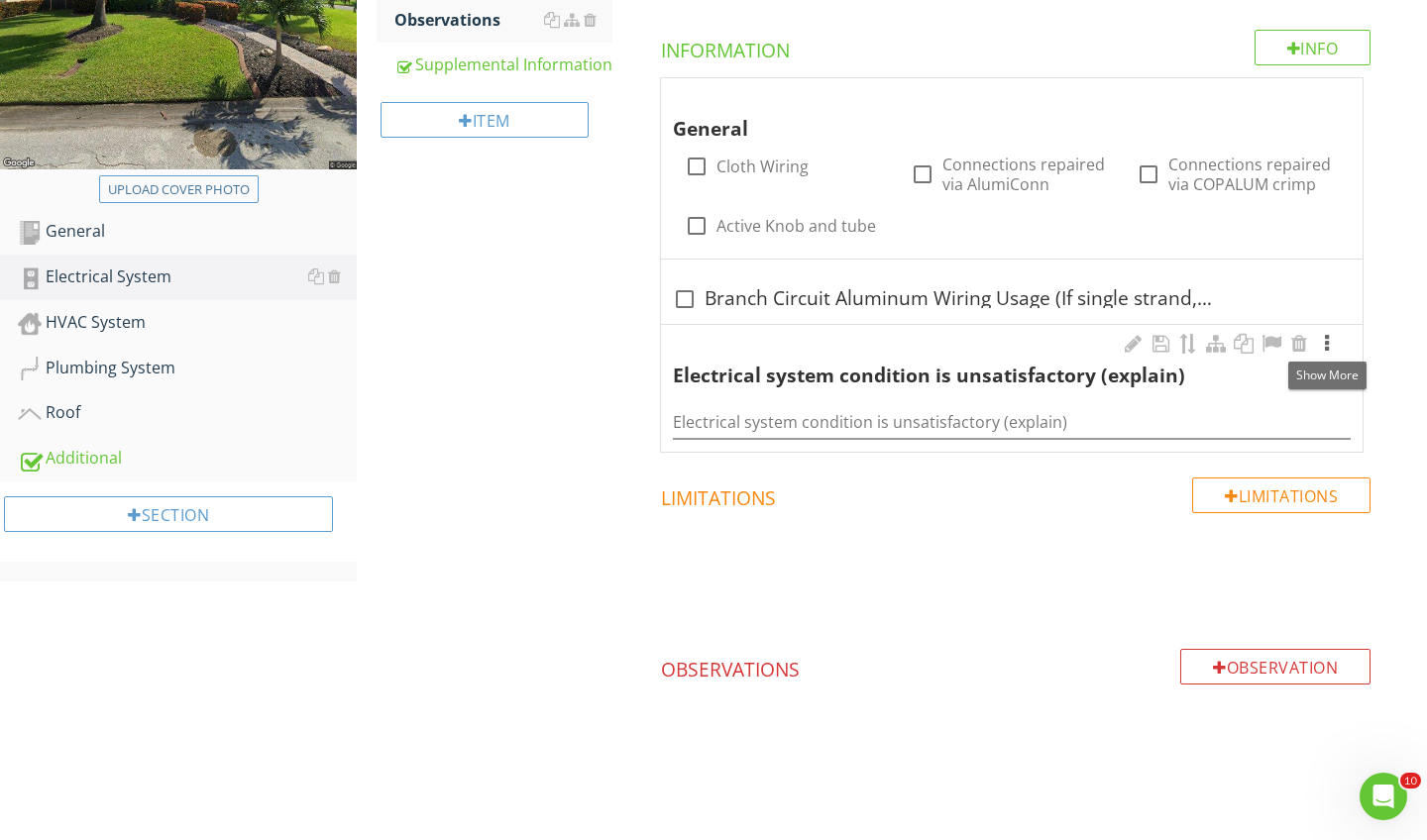 click at bounding box center (1327, 344) 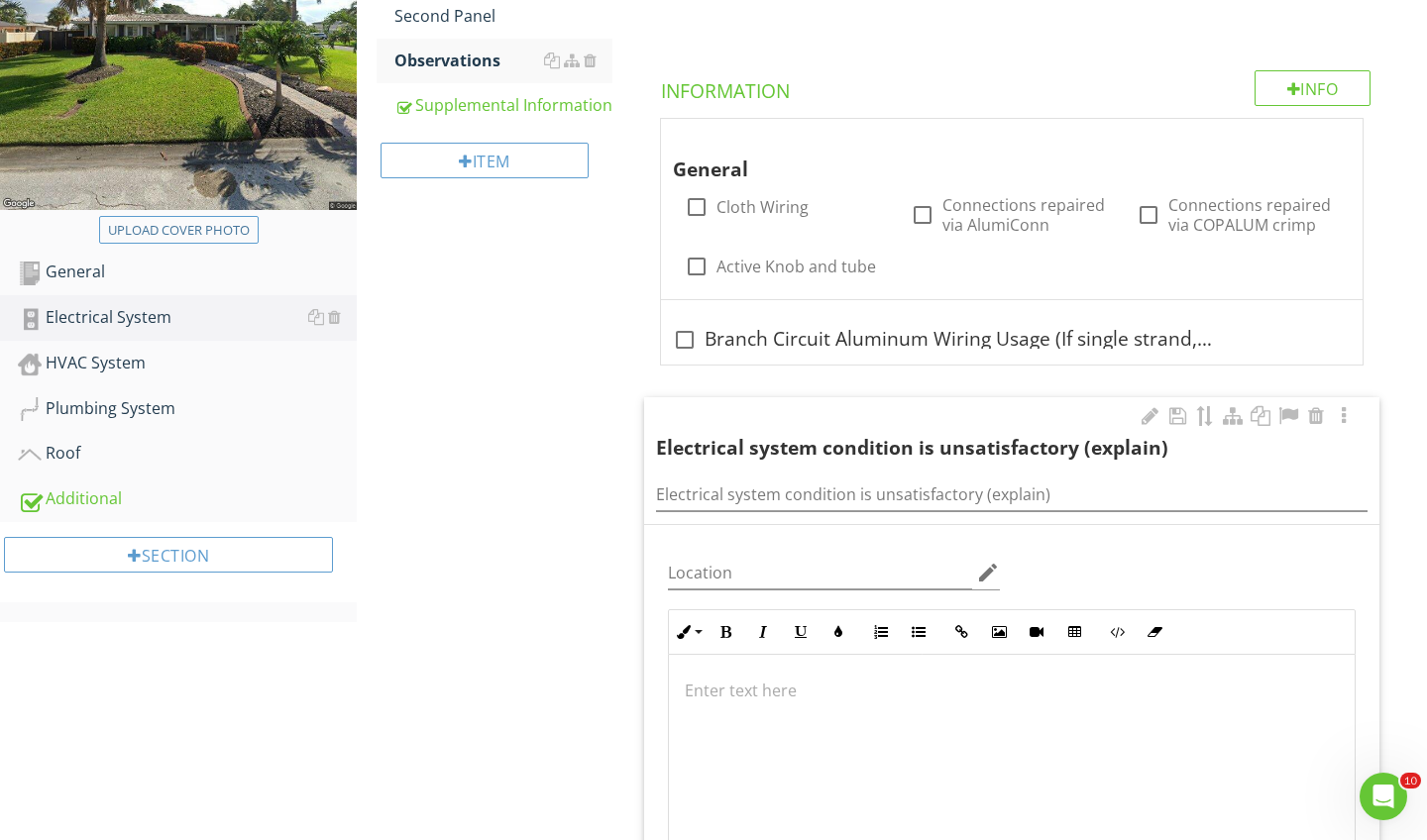 scroll, scrollTop: 298, scrollLeft: 0, axis: vertical 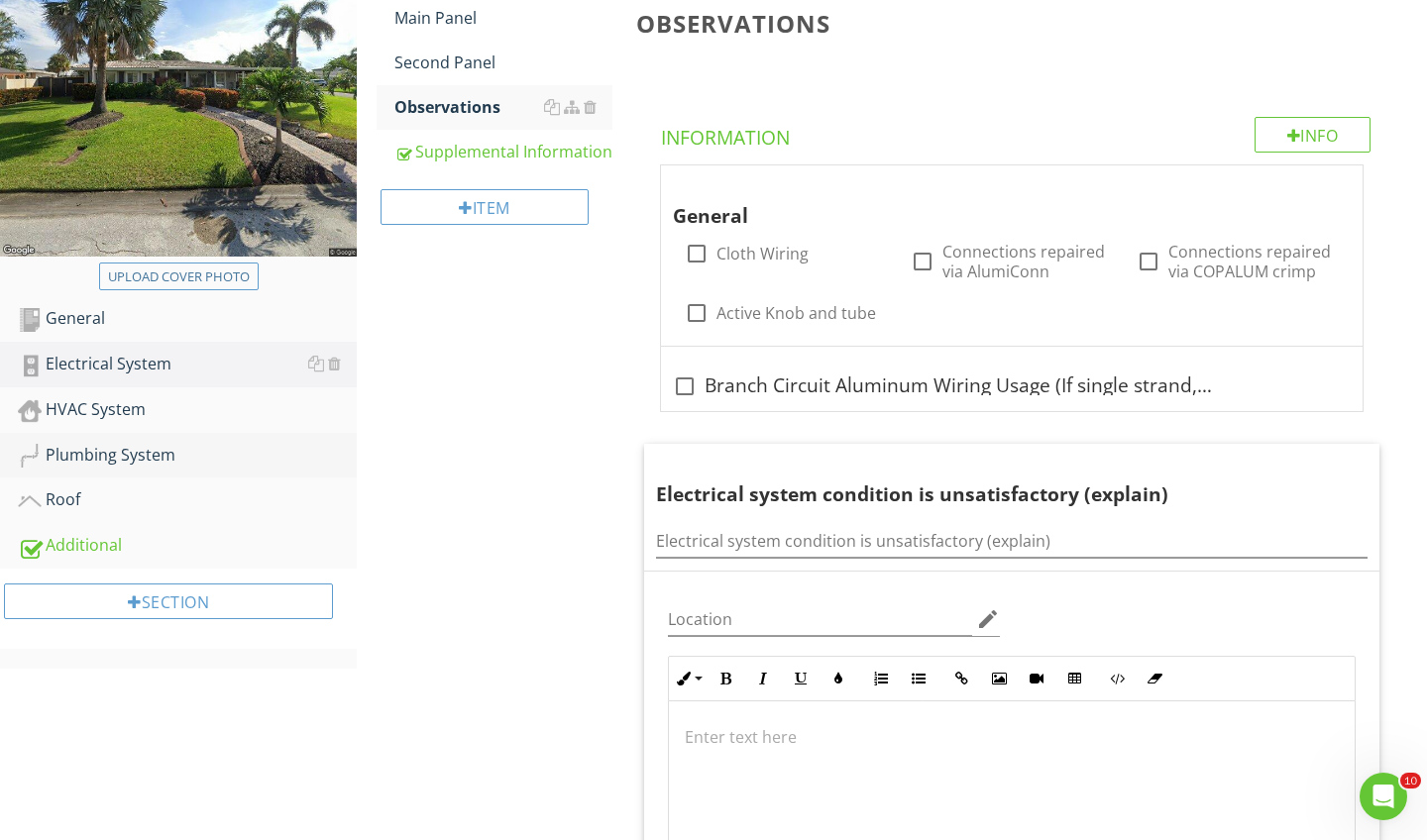 click on "Plumbing System" at bounding box center (187, 456) 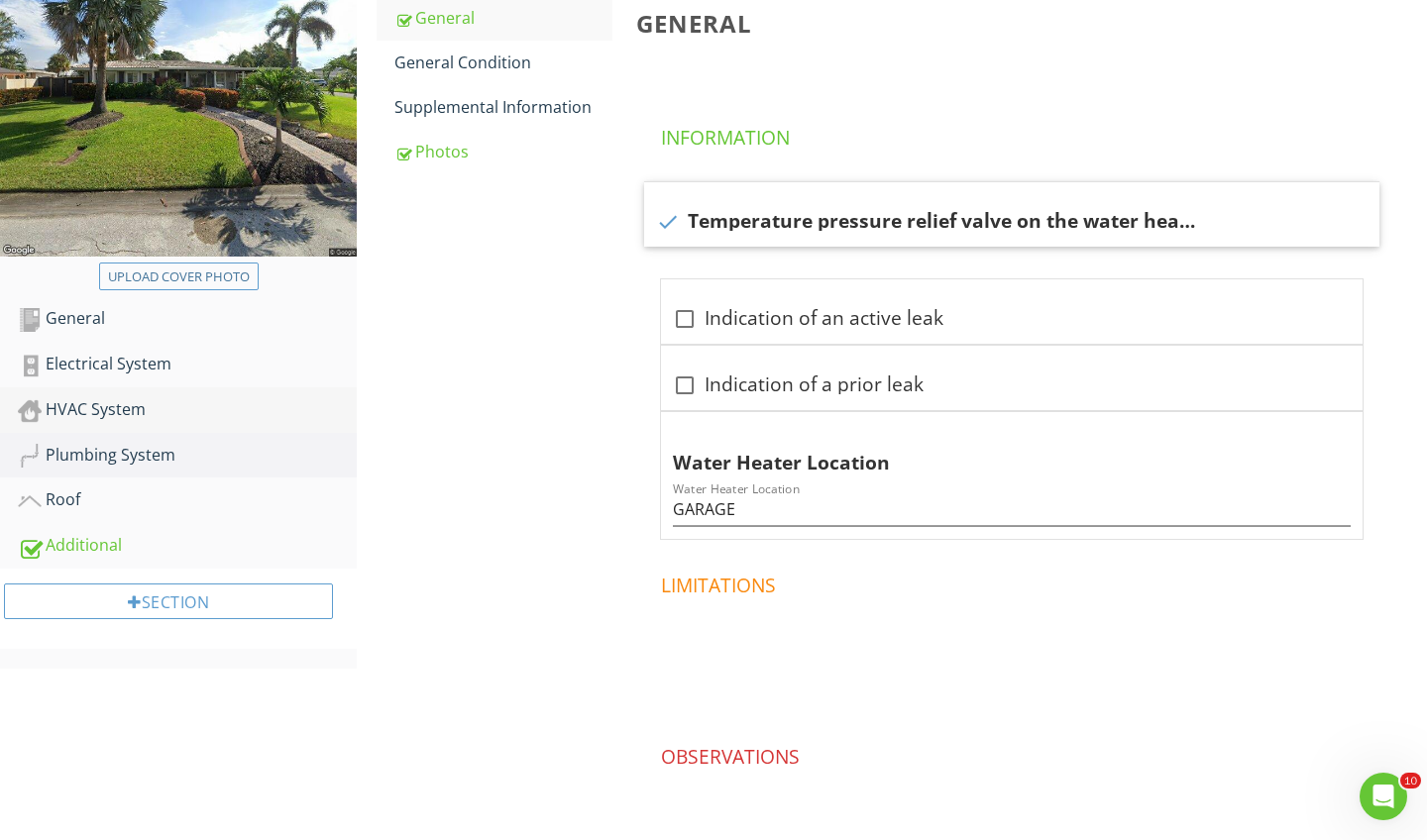 click on "HVAC System" at bounding box center [187, 410] 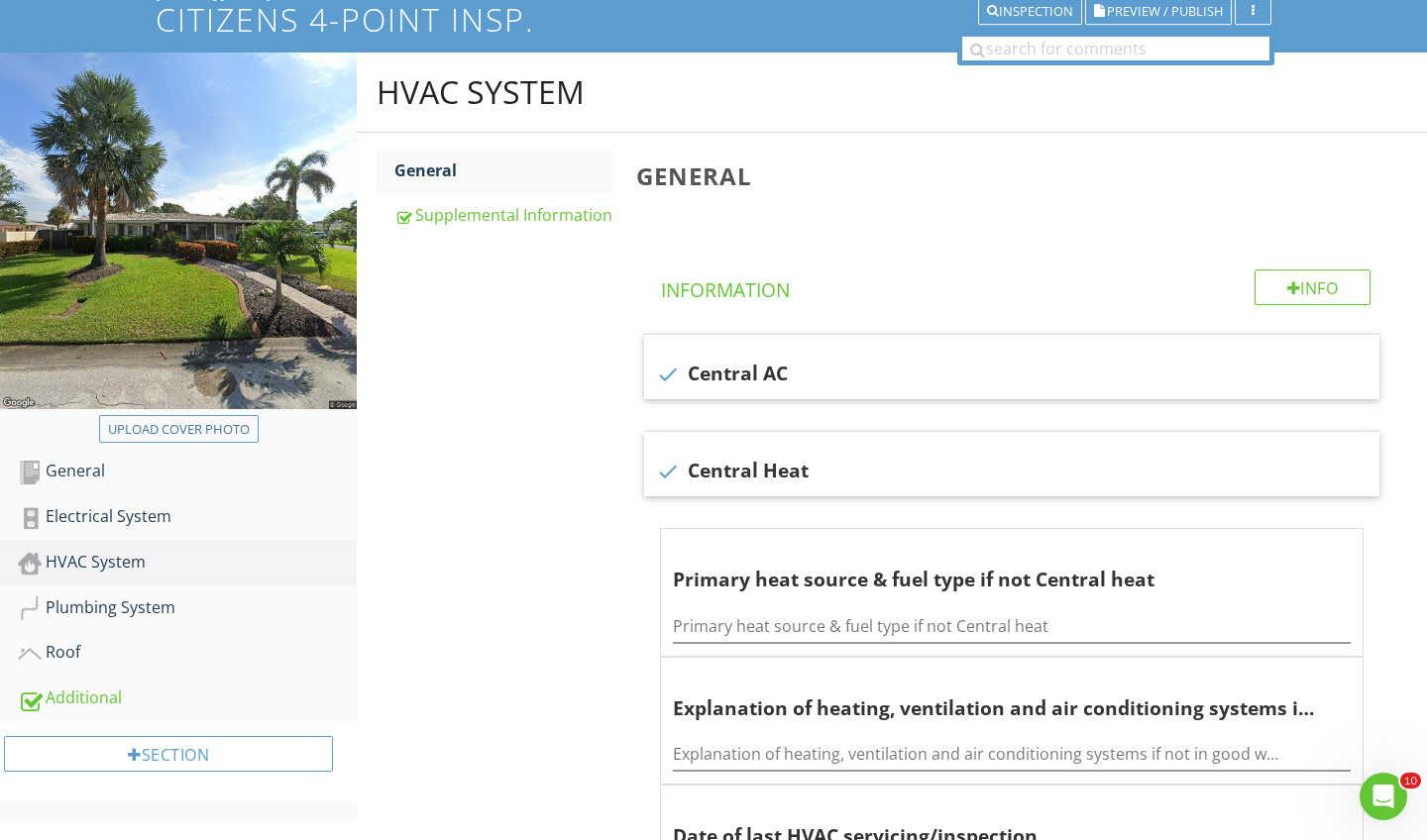 scroll, scrollTop: 142, scrollLeft: 0, axis: vertical 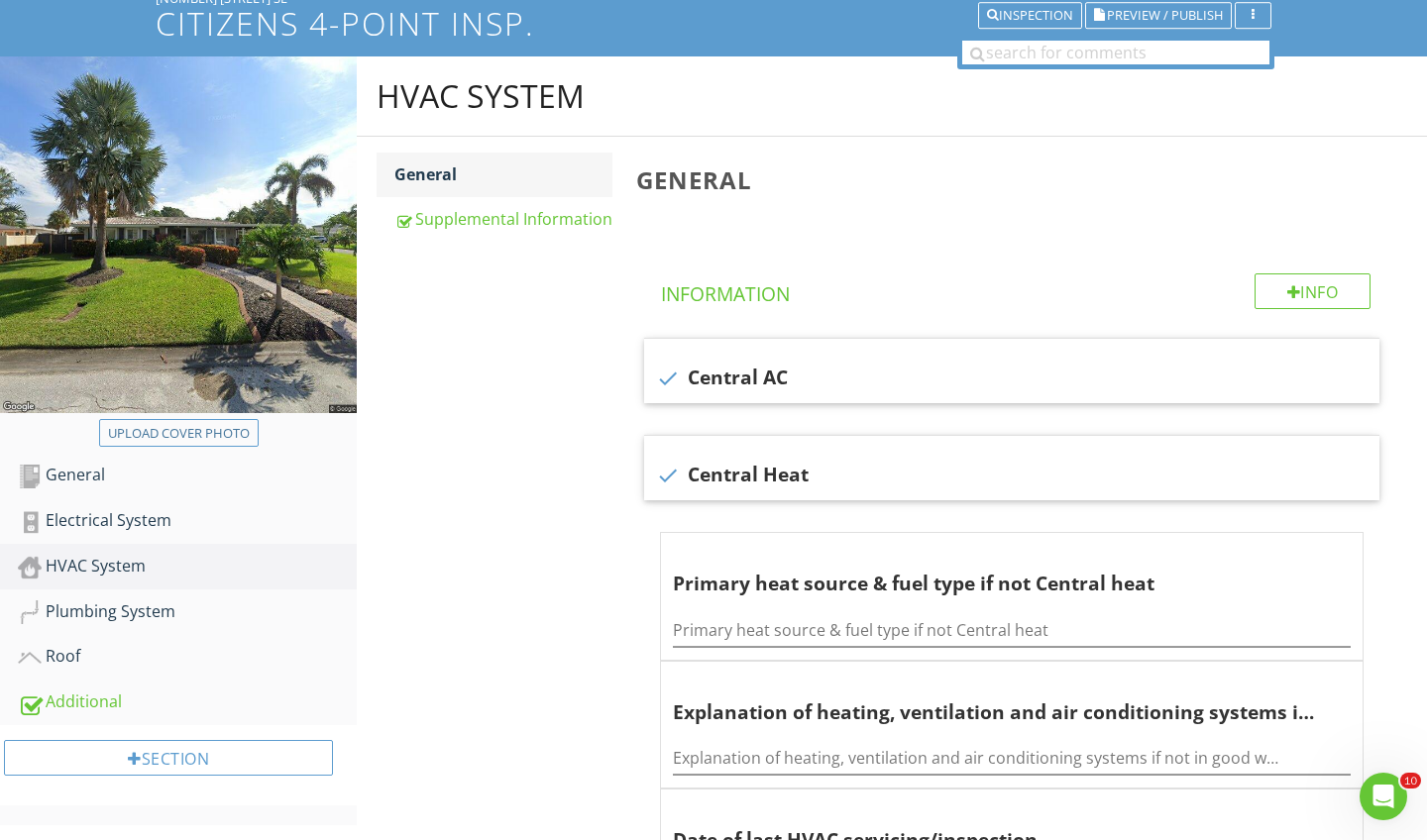 click on "General" at bounding box center (503, 174) 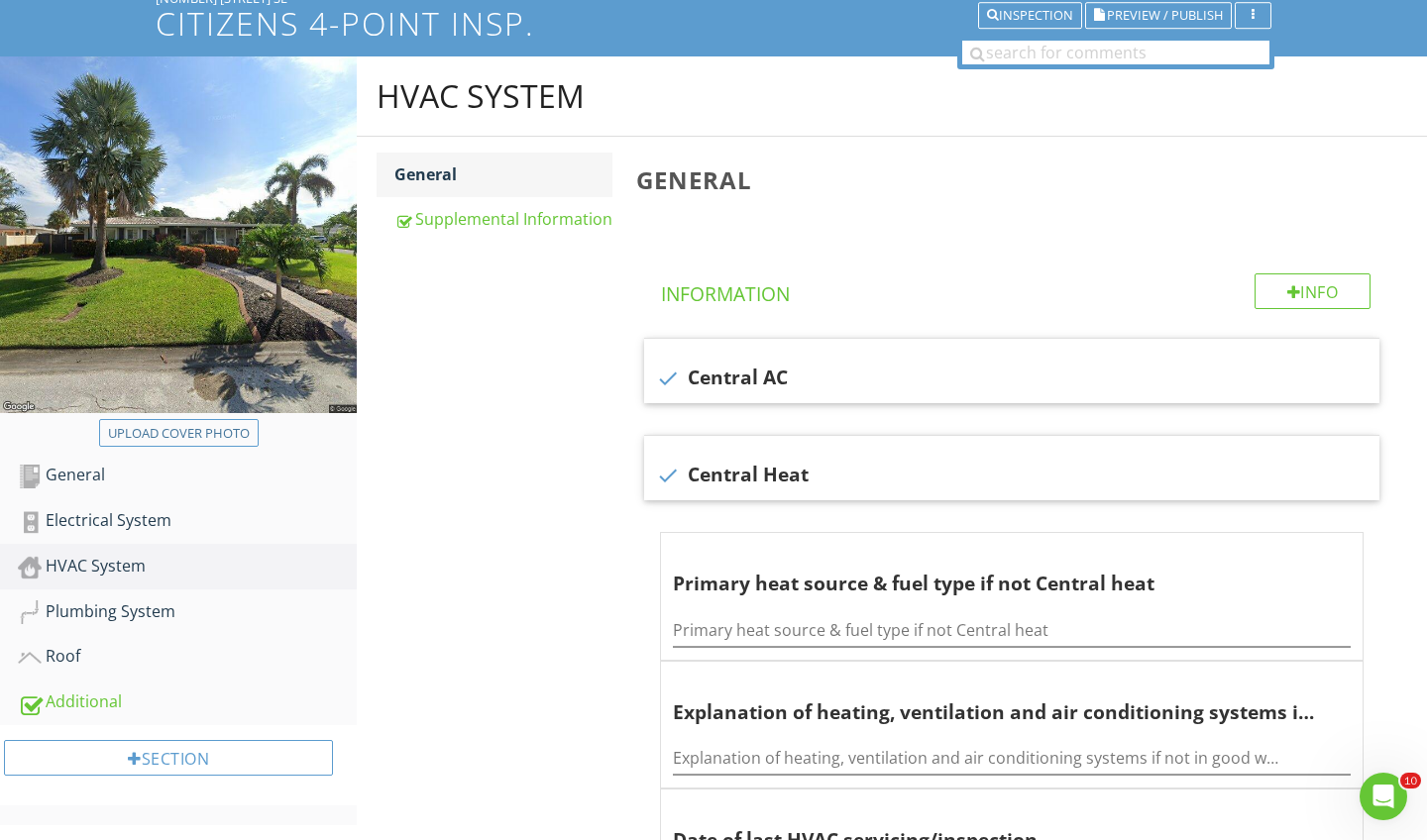 click on "General" at bounding box center (503, 174) 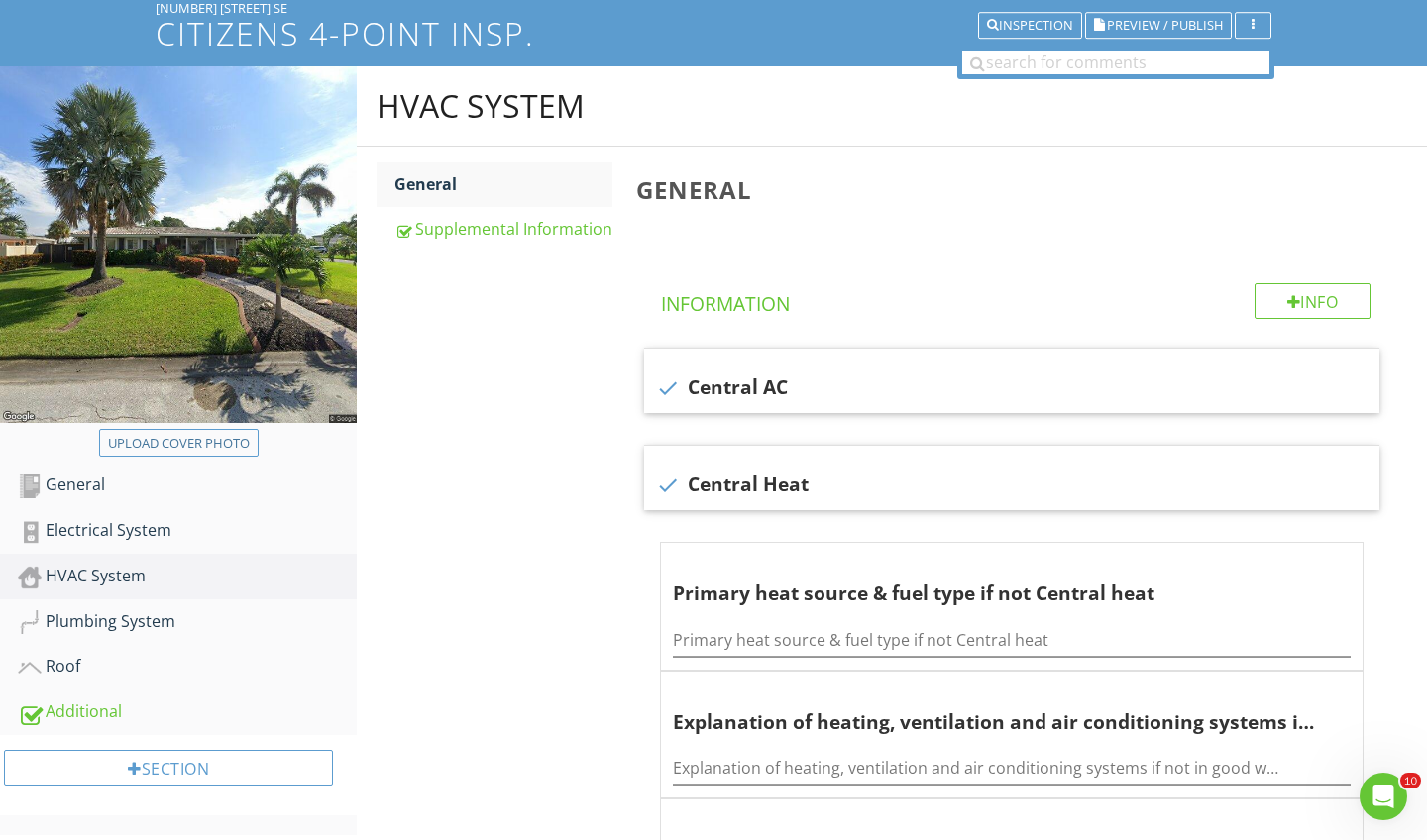 scroll, scrollTop: 124, scrollLeft: 0, axis: vertical 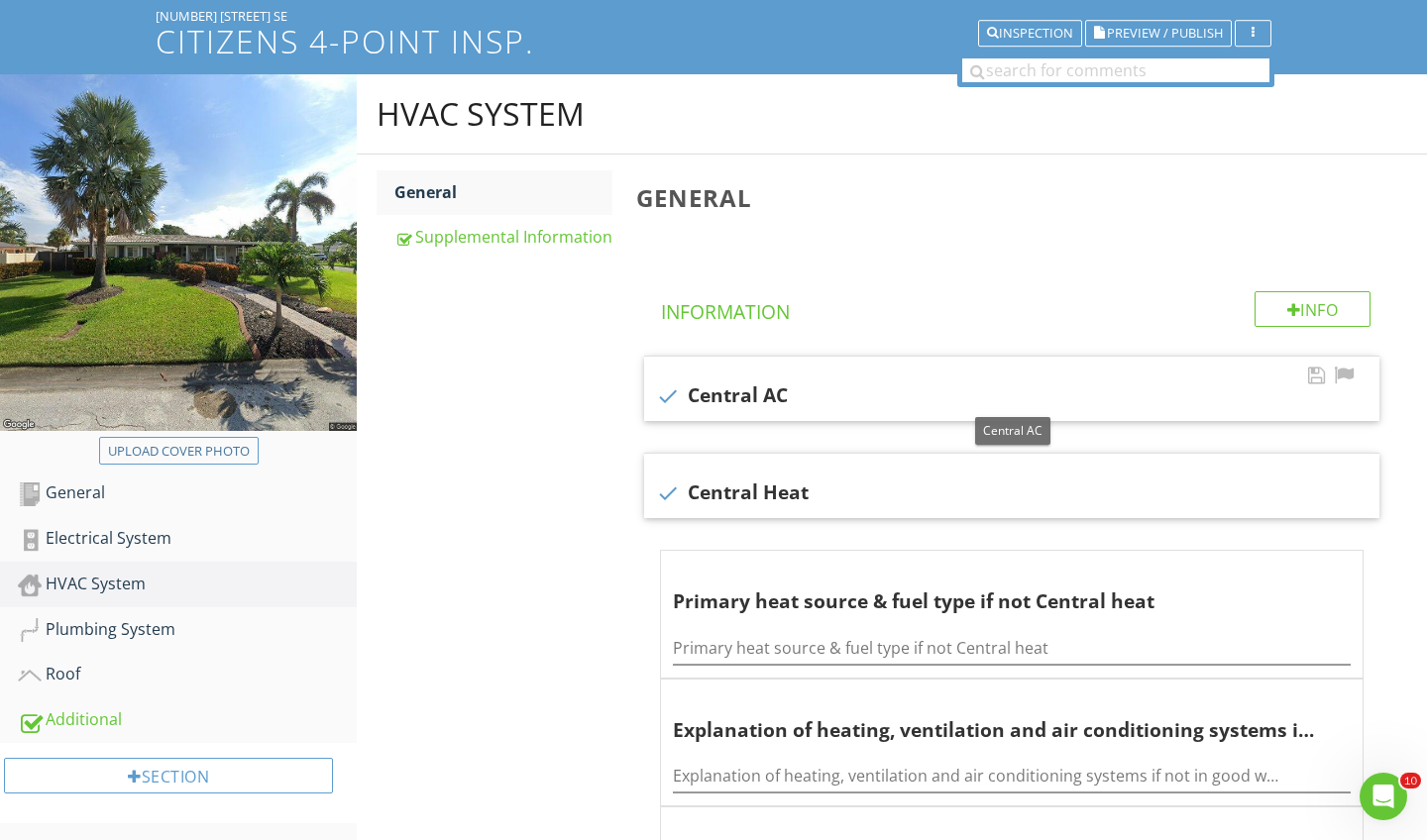 click on "check
Central AC" at bounding box center (1012, 396) 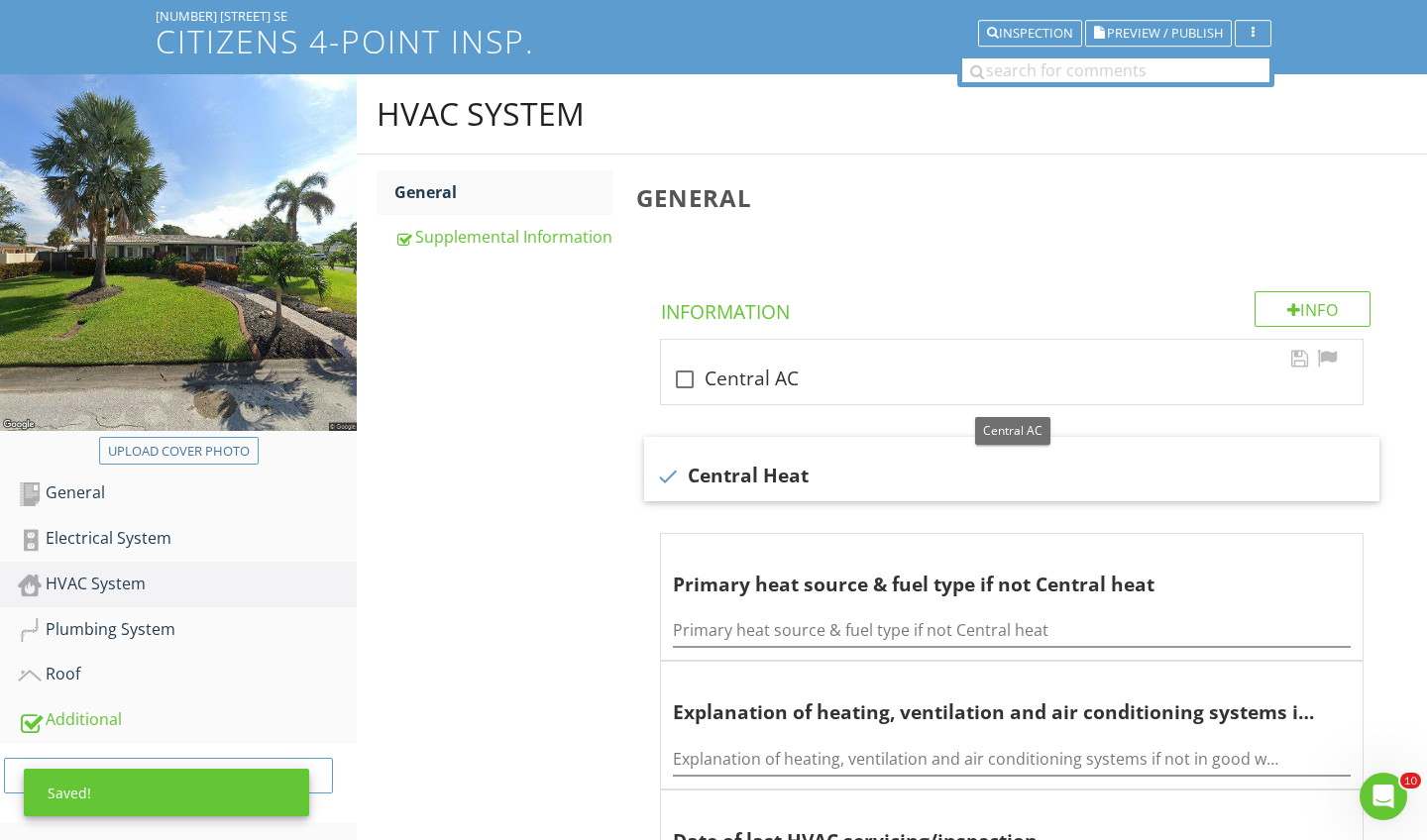 click at bounding box center (685, 379) 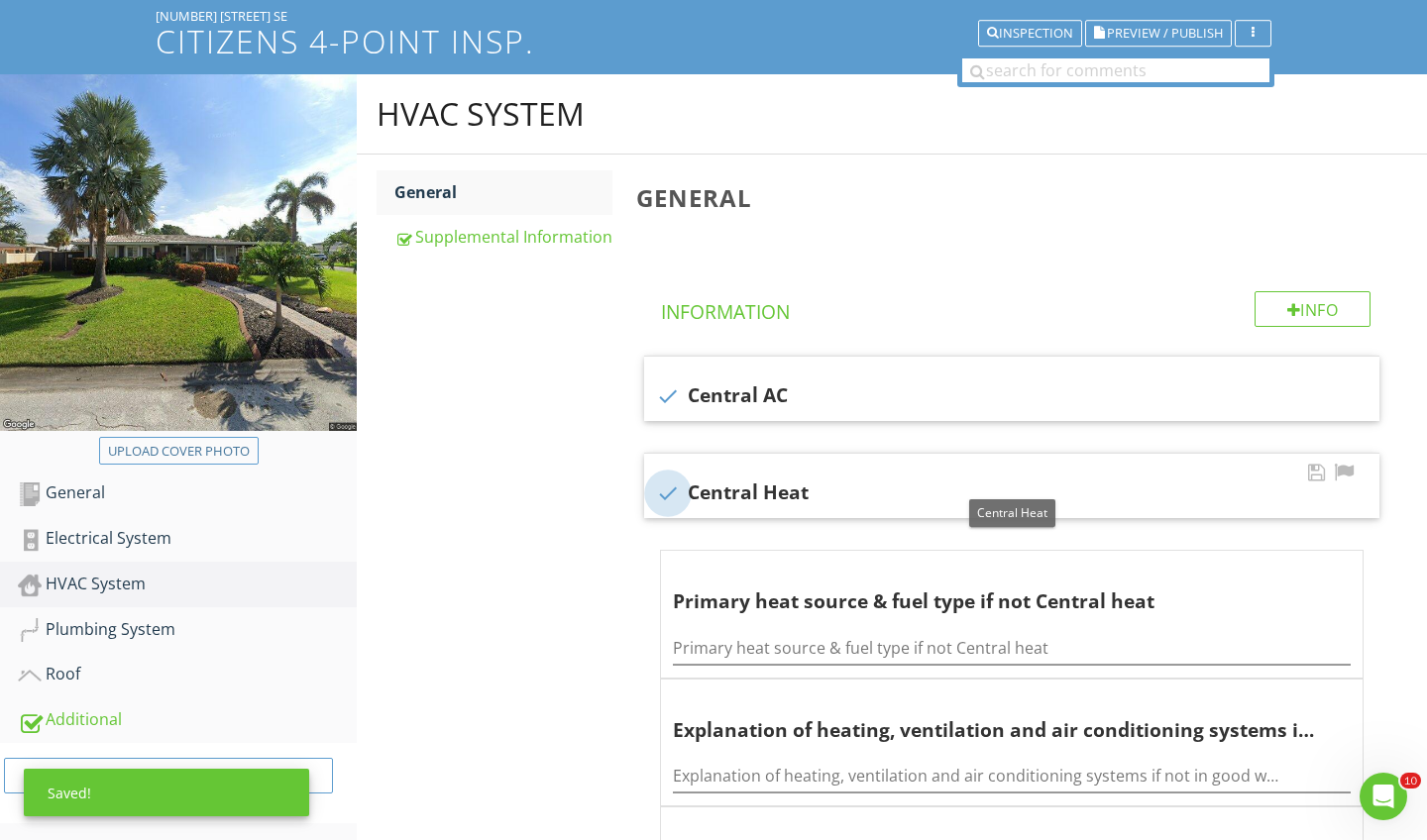 click at bounding box center [668, 493] 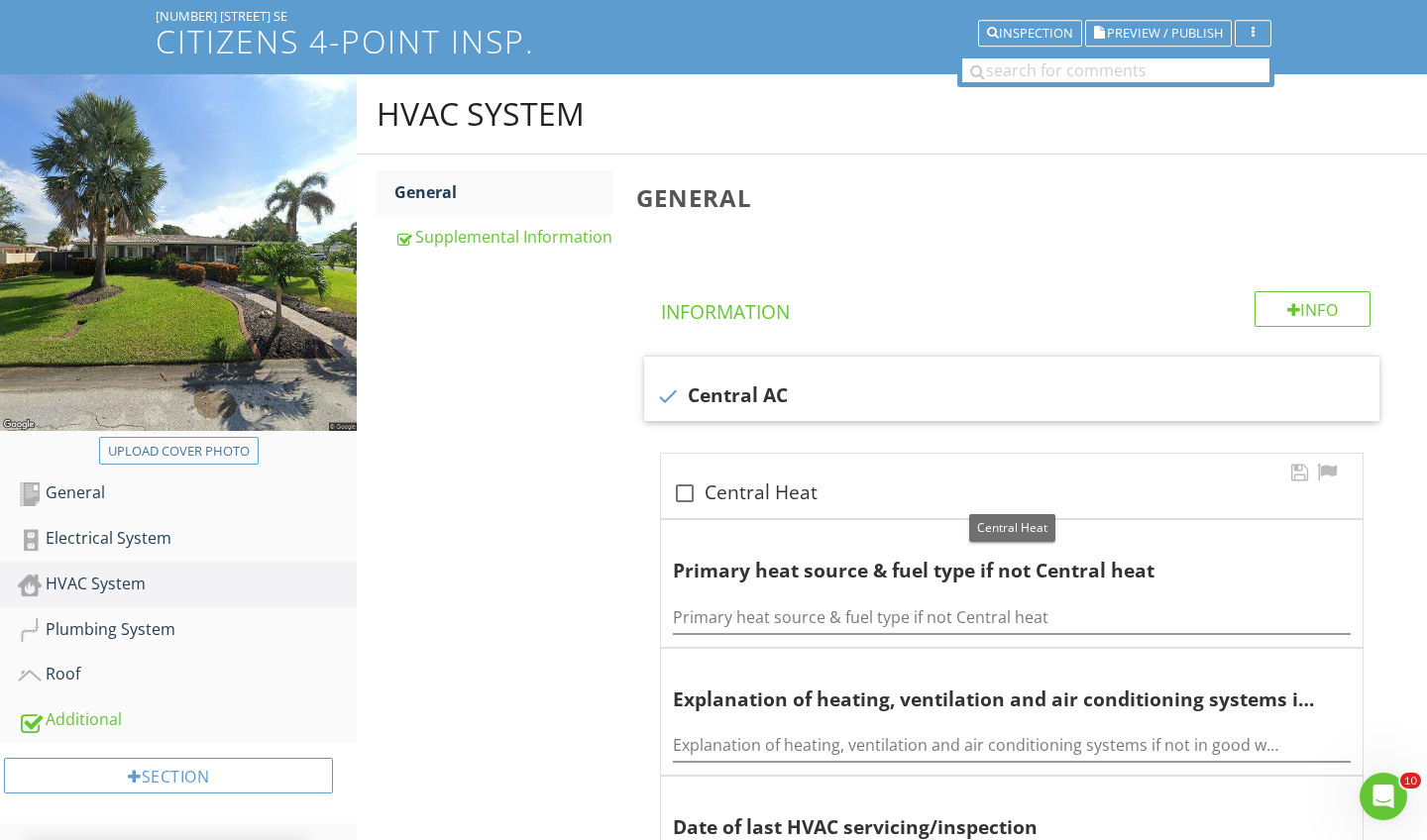 click at bounding box center [685, 493] 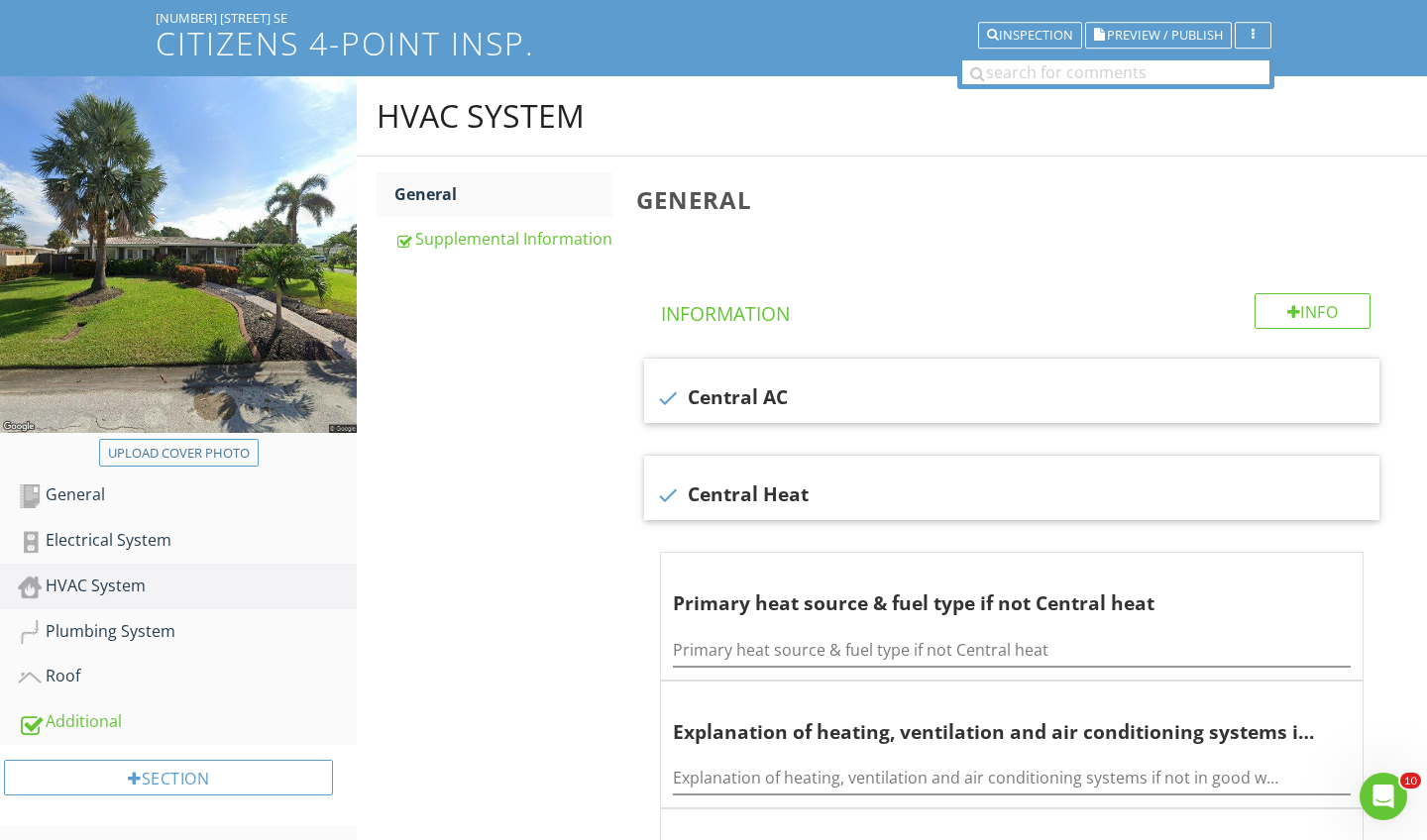 scroll, scrollTop: 123, scrollLeft: 0, axis: vertical 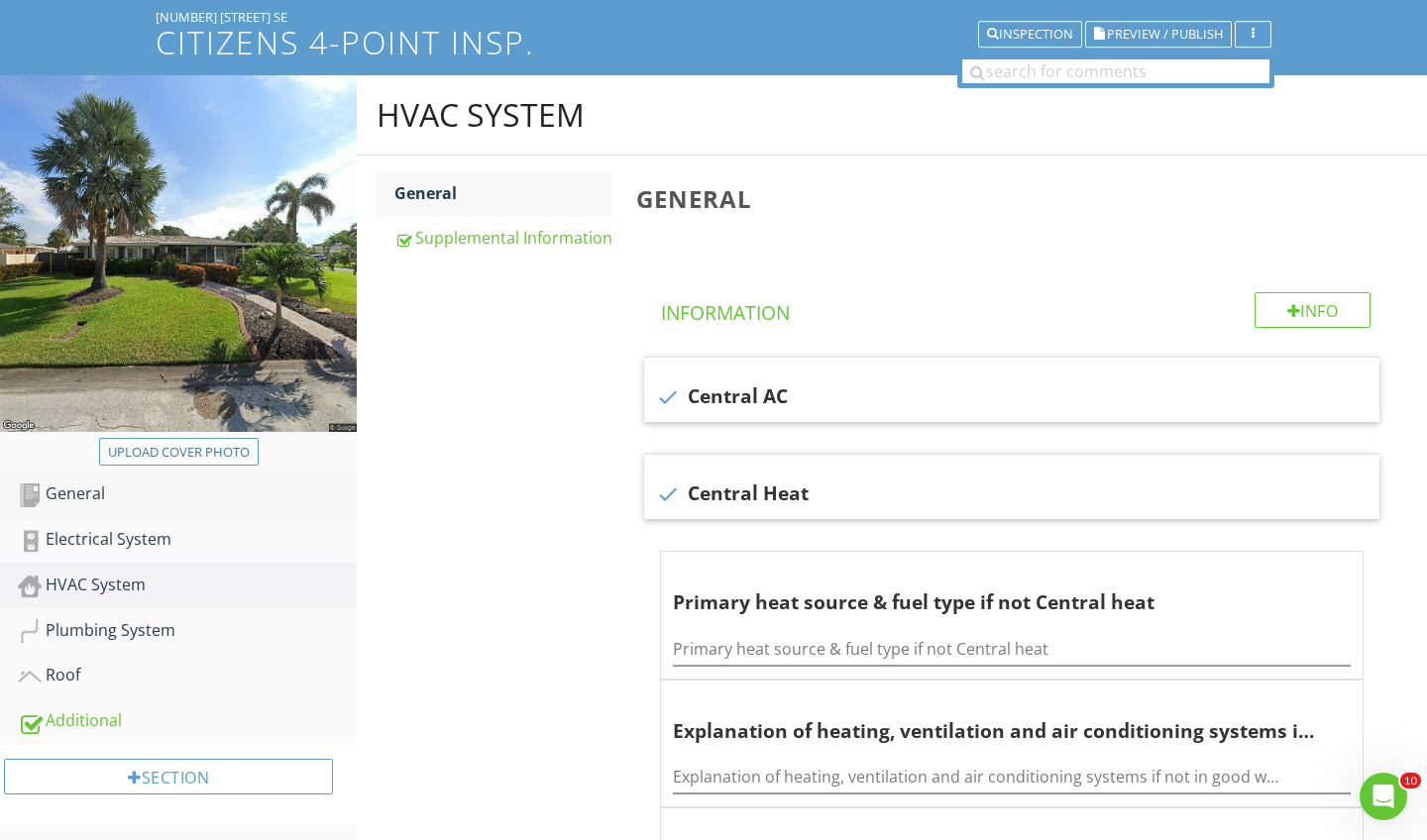 click on "General" at bounding box center (187, 494) 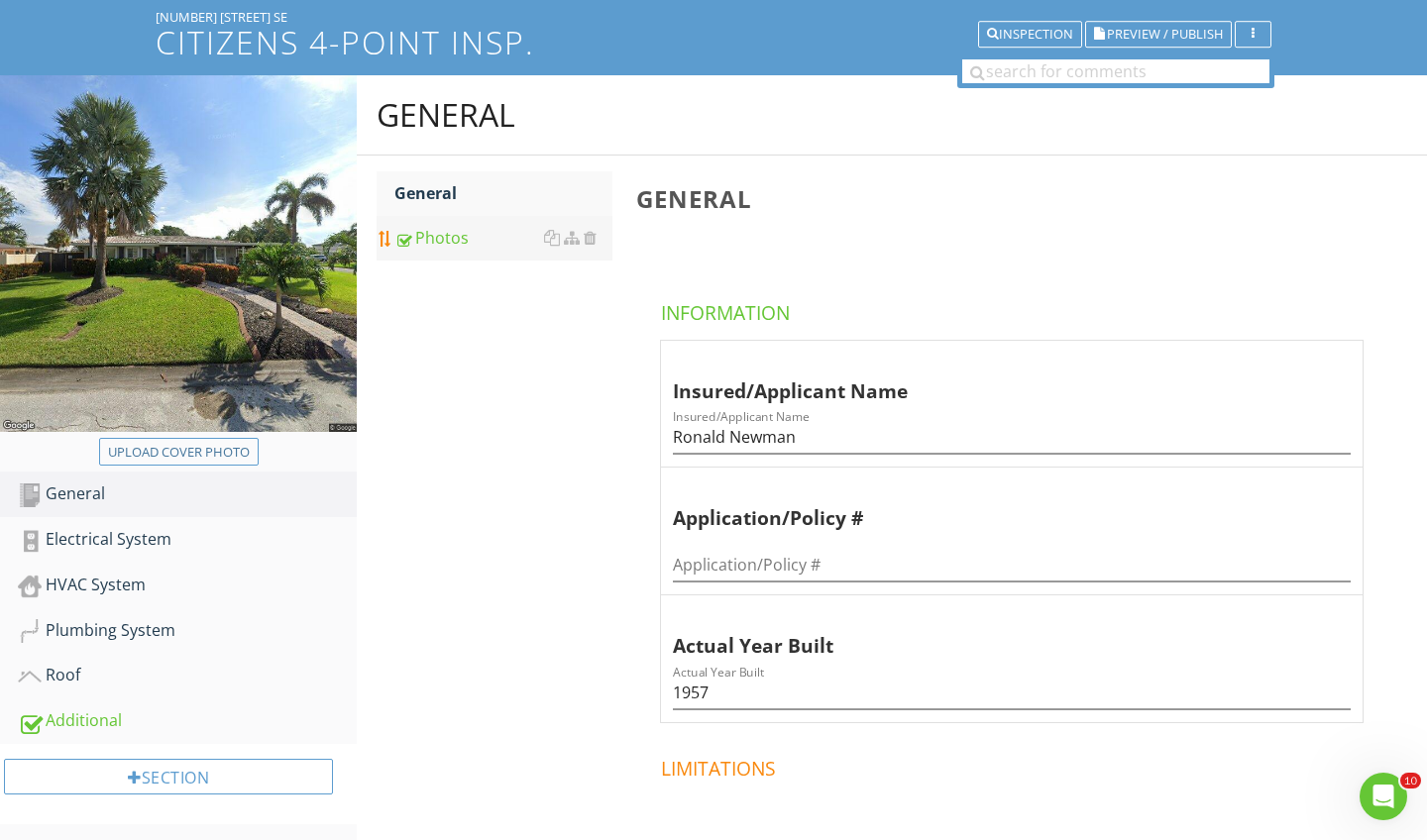click on "Photos" at bounding box center [503, 238] 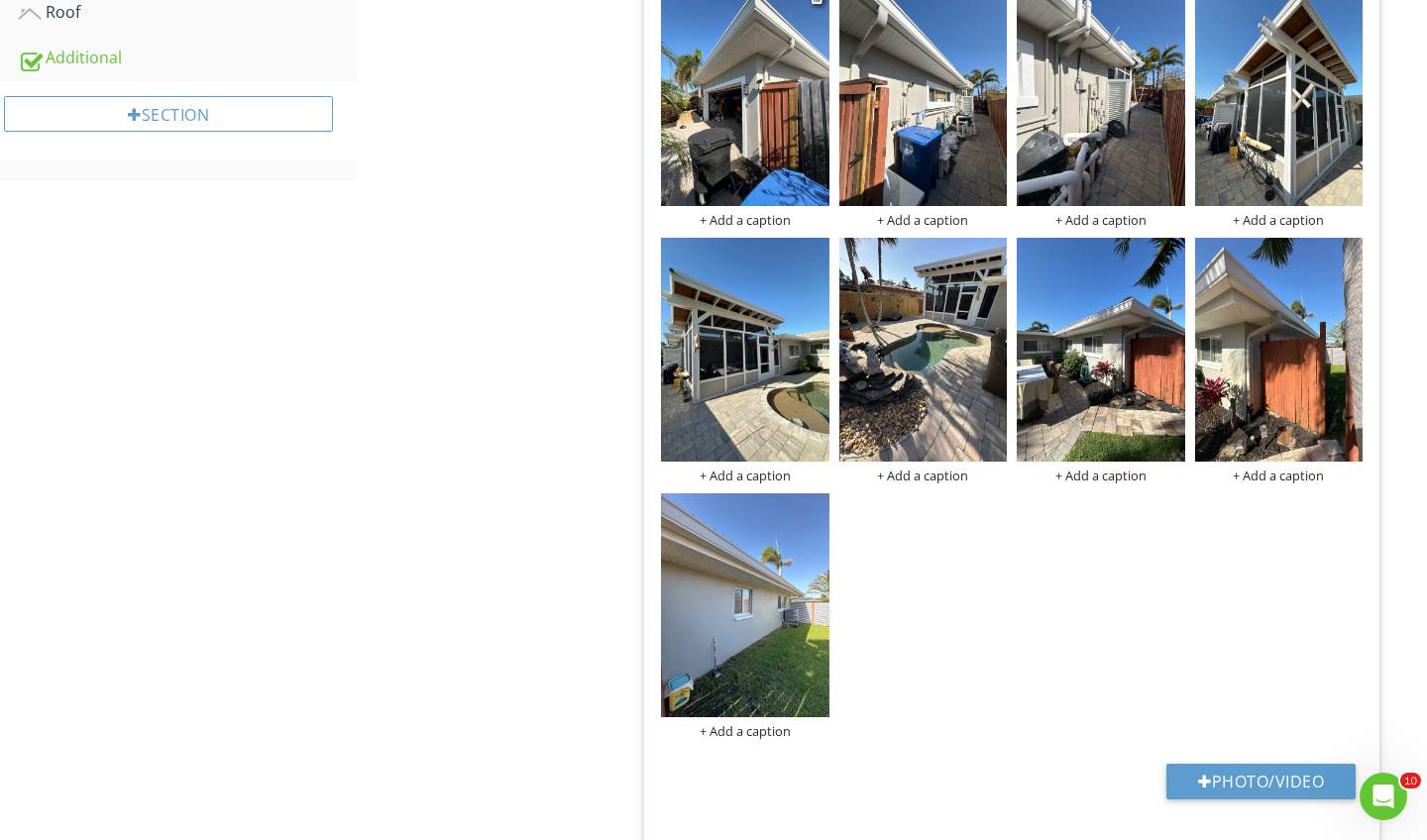 scroll, scrollTop: 788, scrollLeft: 0, axis: vertical 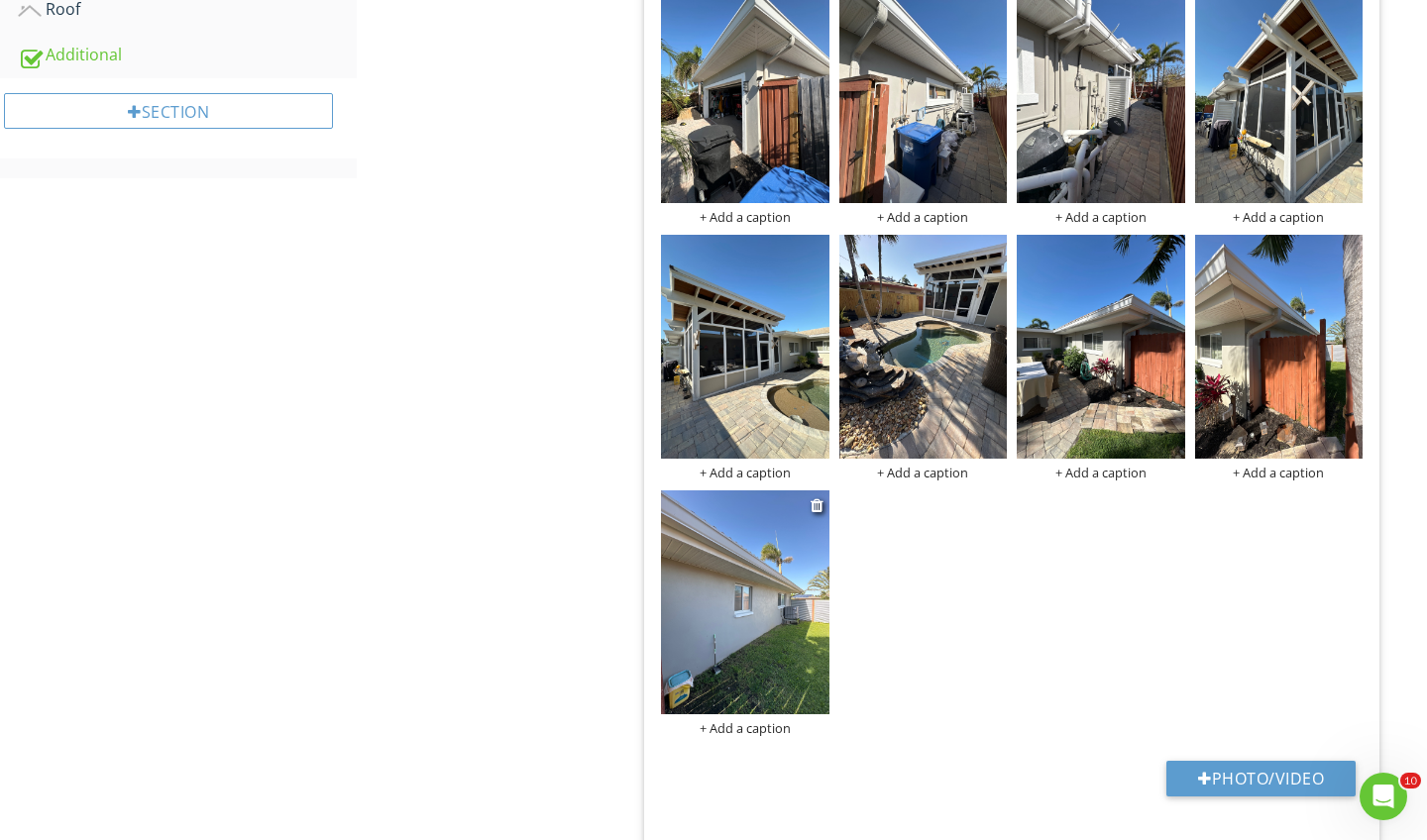 click at bounding box center [745, 602] 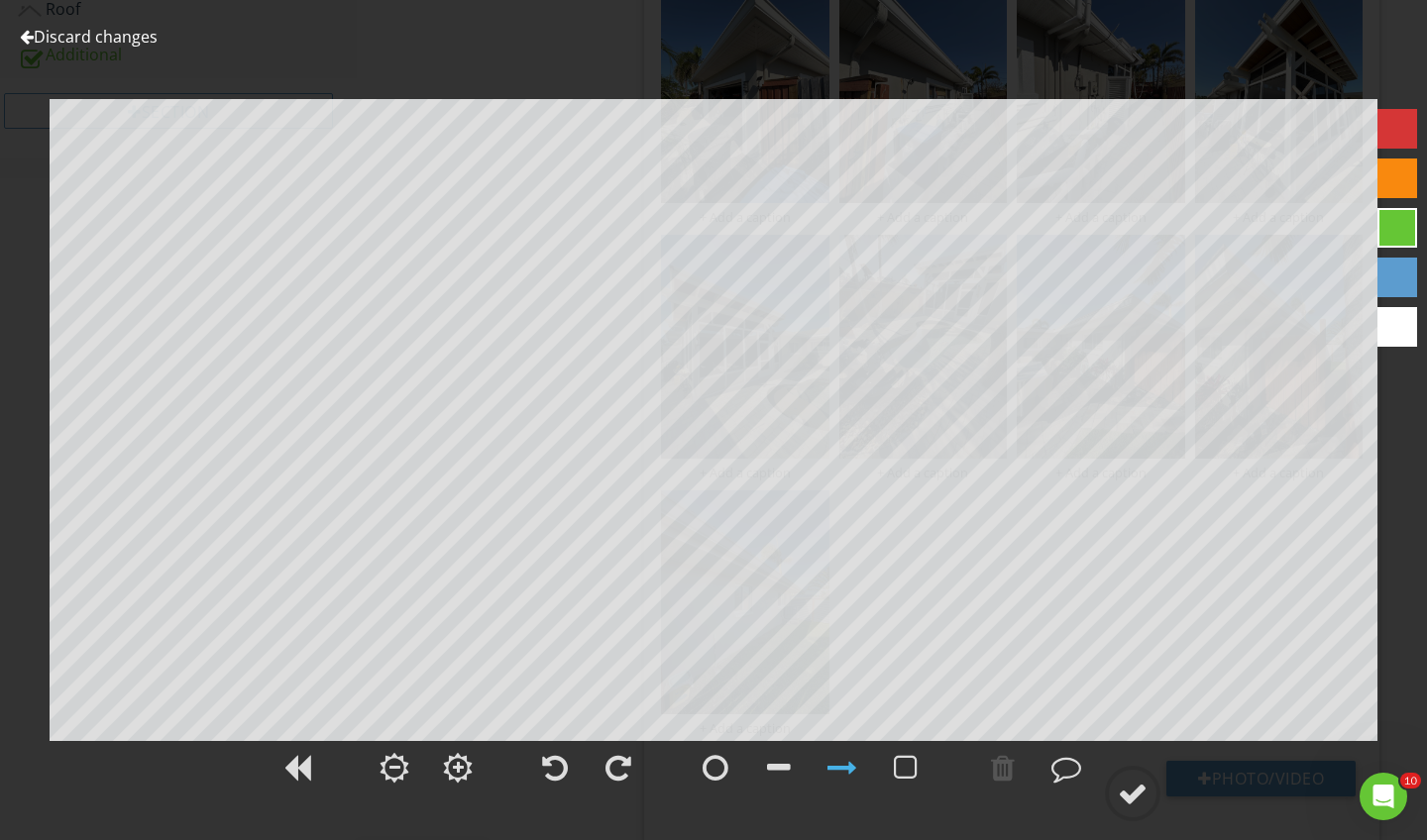 click on "Discard changes" at bounding box center (88, 37) 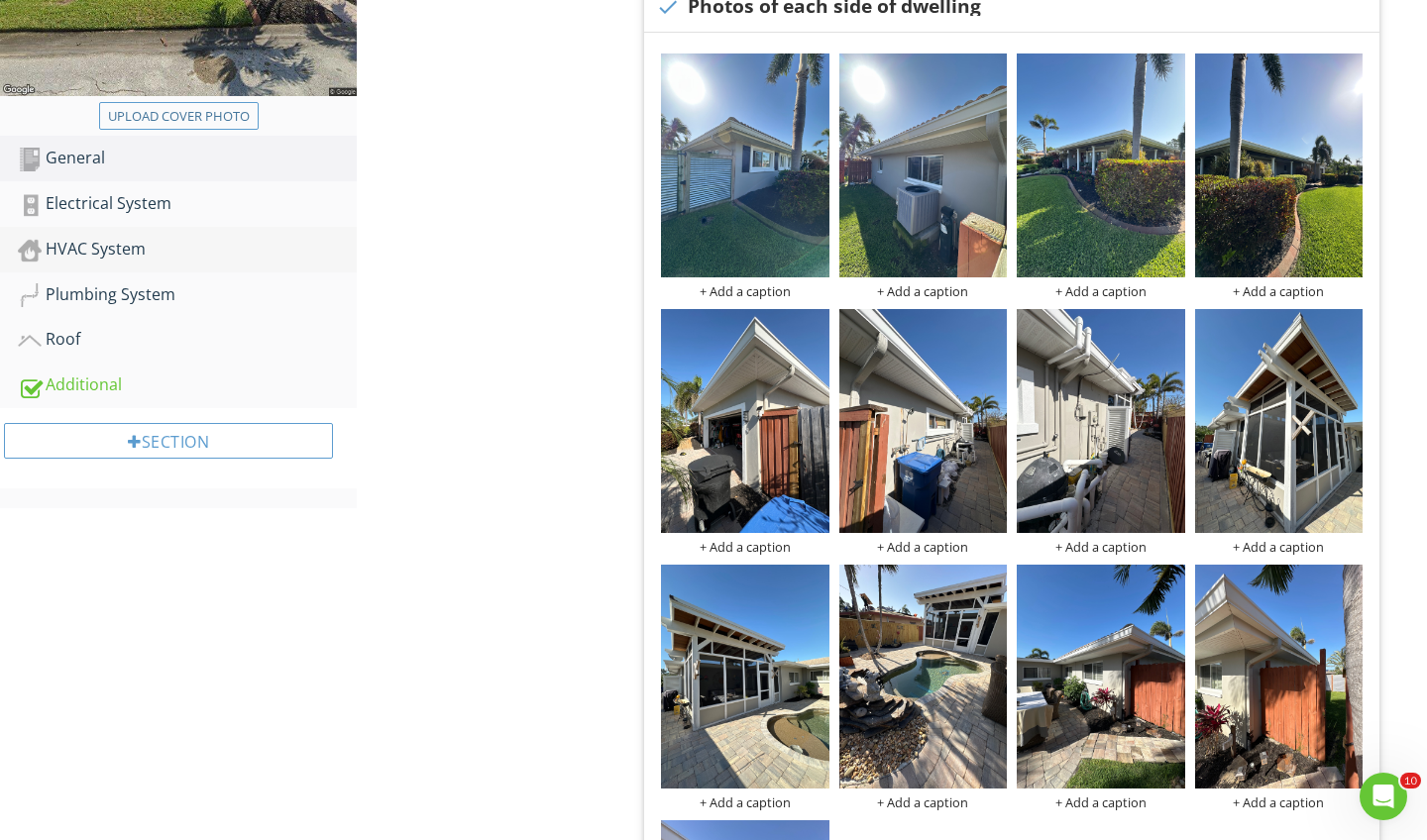 scroll, scrollTop: 463, scrollLeft: 0, axis: vertical 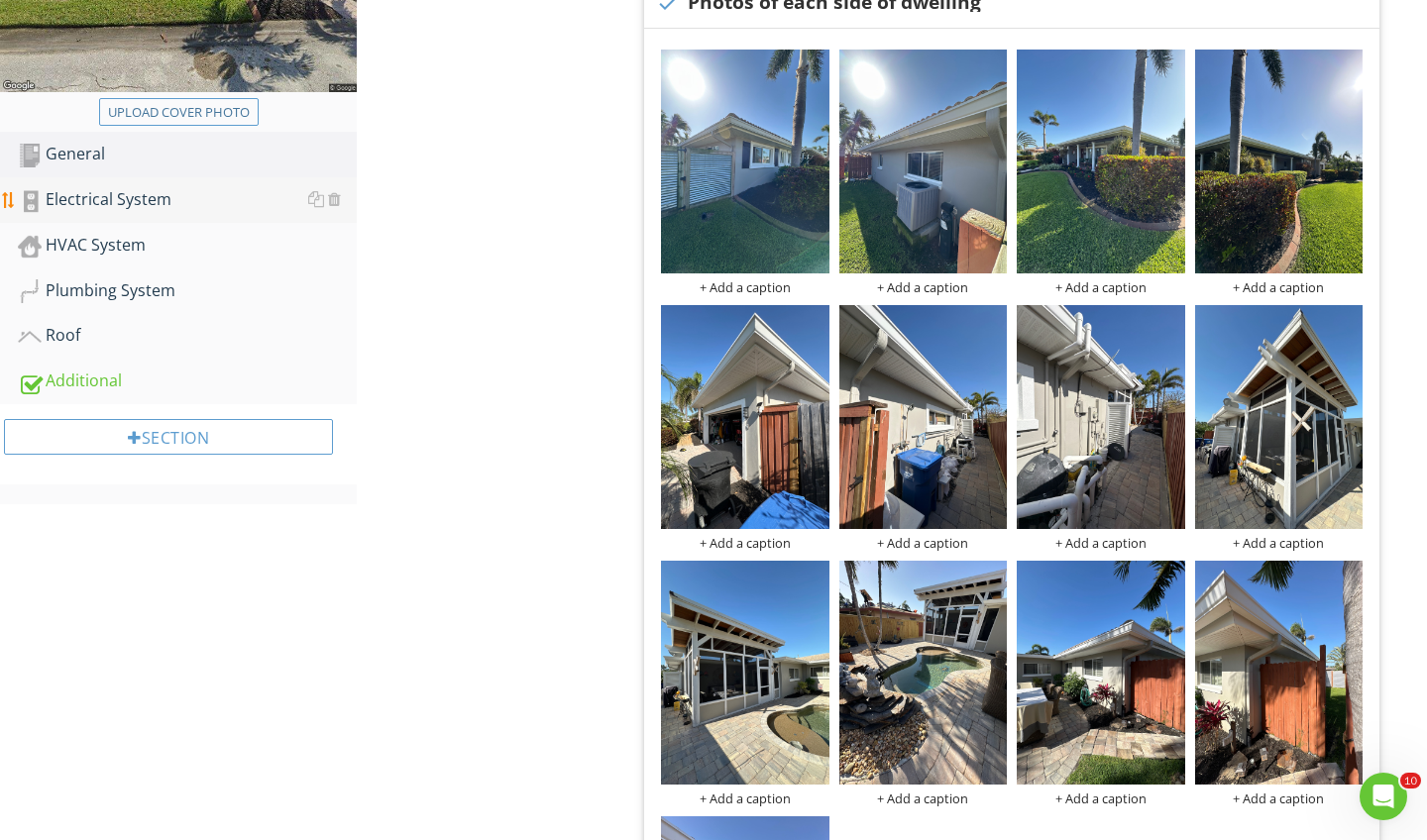 click on "Electrical System" at bounding box center [187, 200] 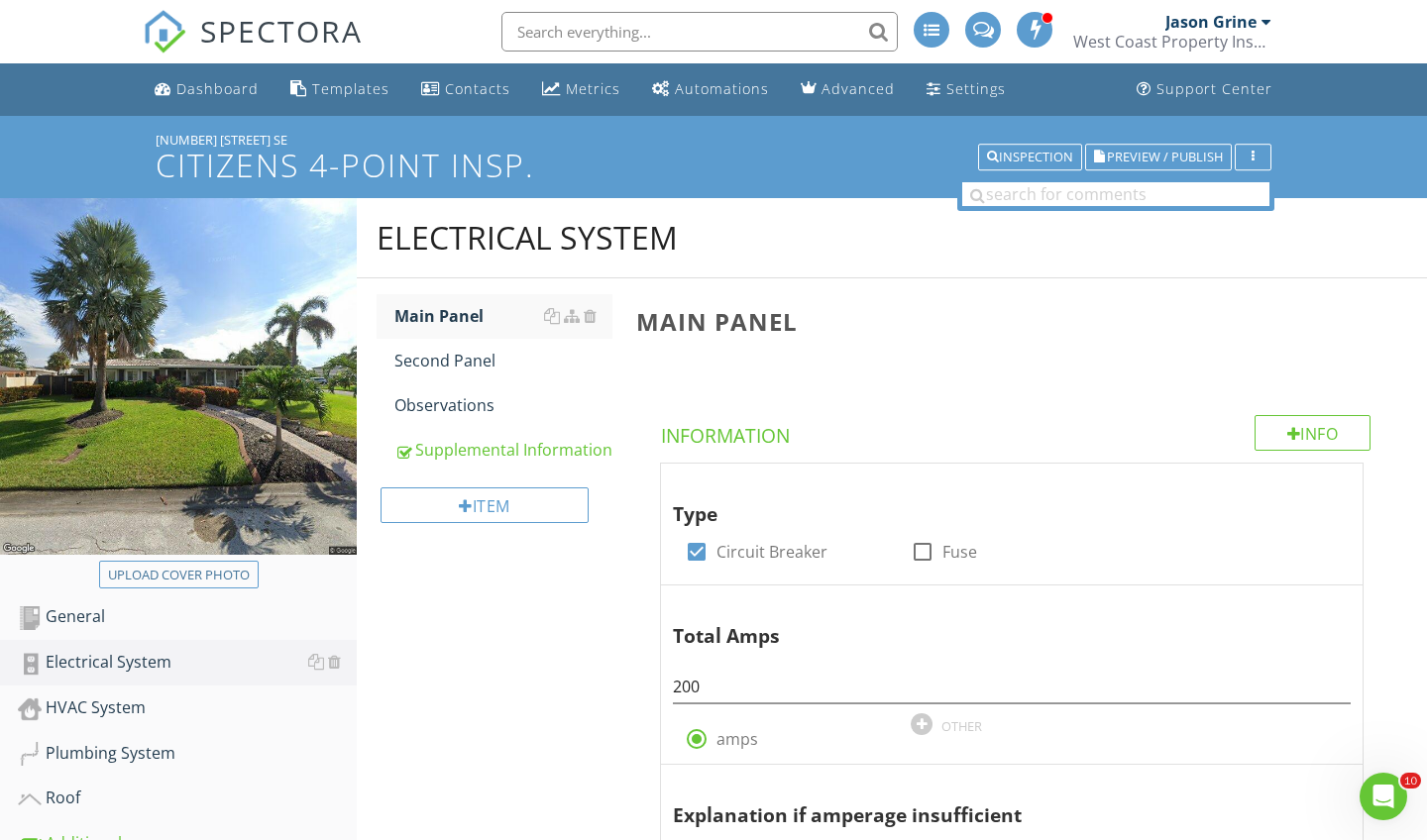 scroll, scrollTop: 0, scrollLeft: 0, axis: both 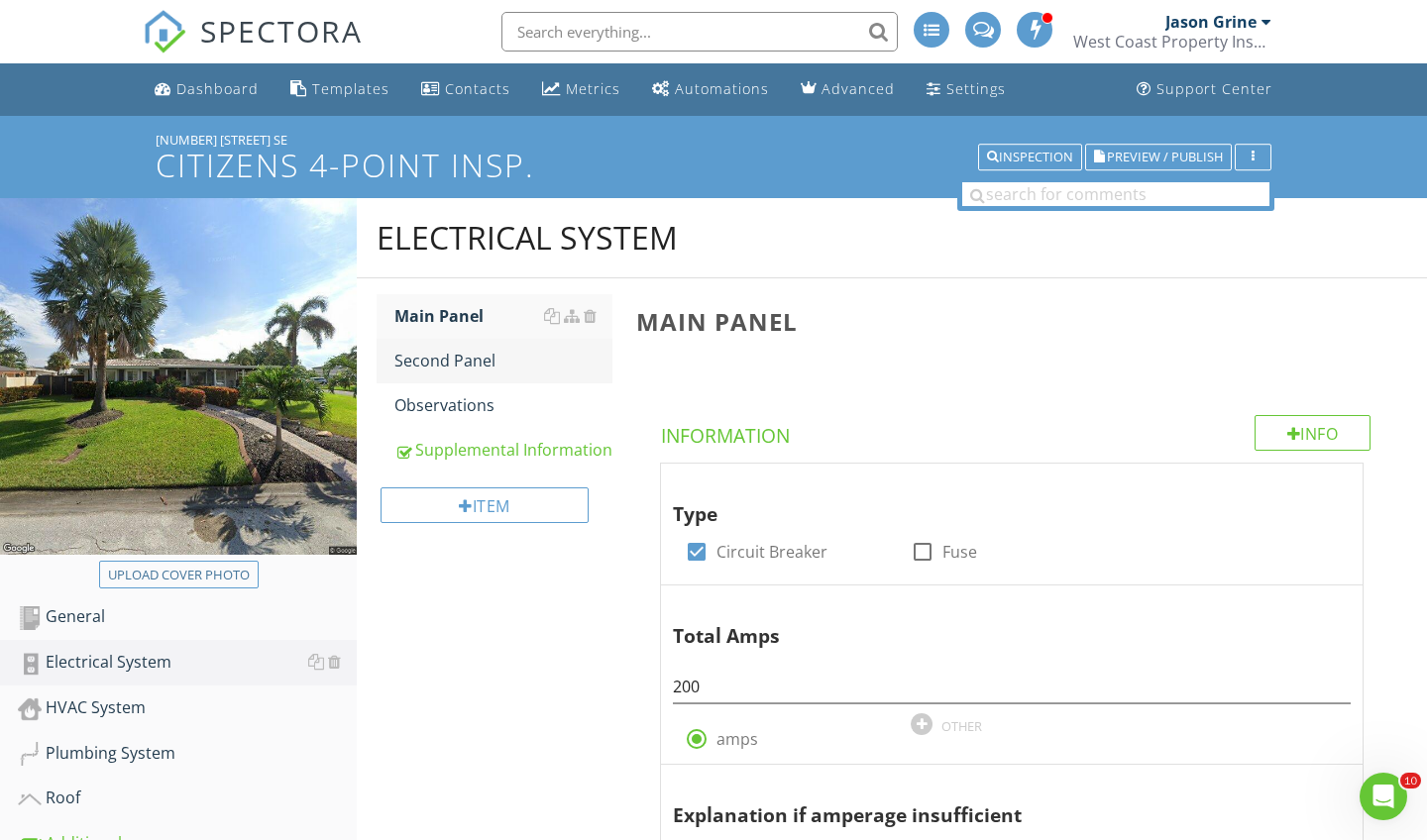 click on "Second Panel" at bounding box center [503, 361] 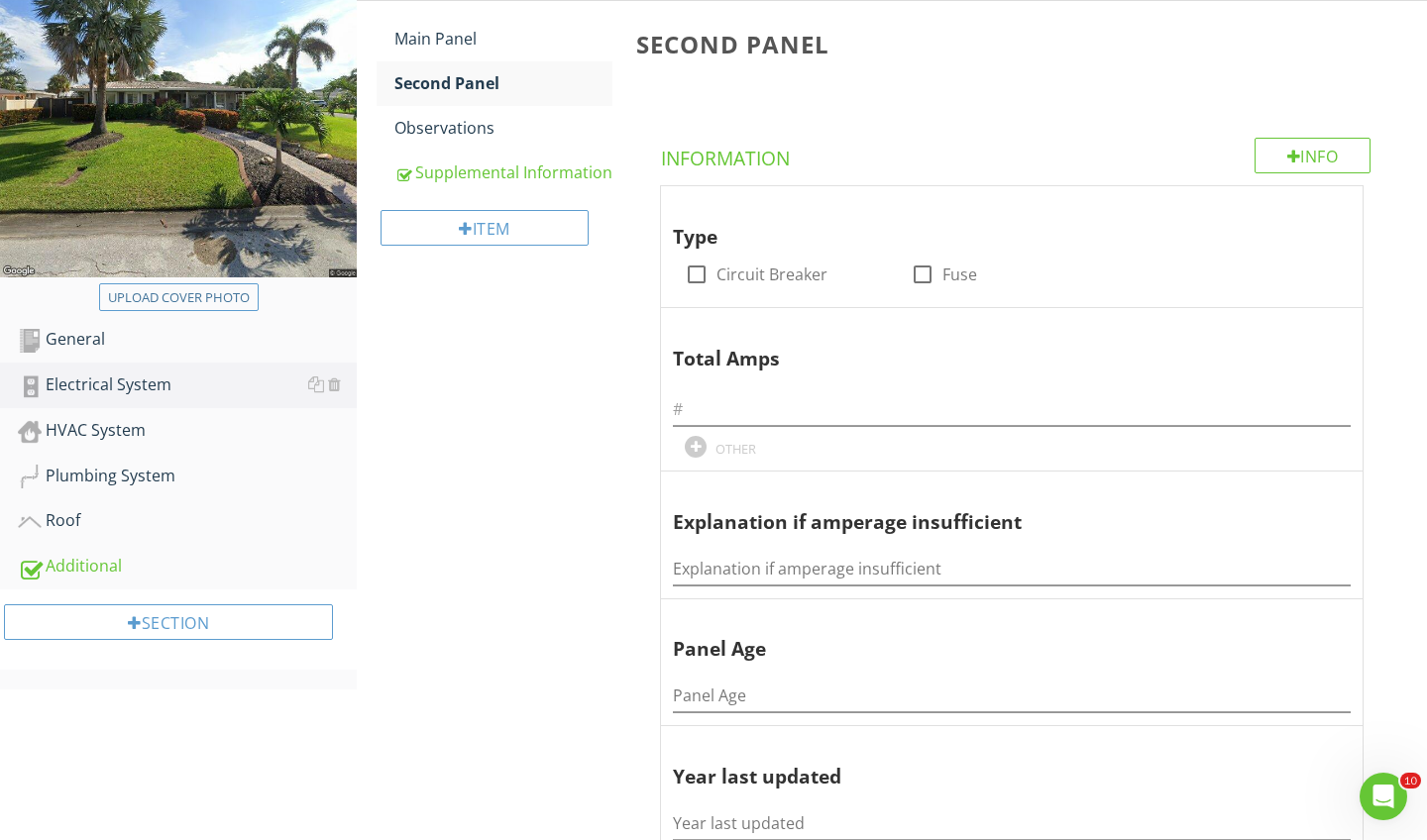scroll, scrollTop: 221, scrollLeft: 0, axis: vertical 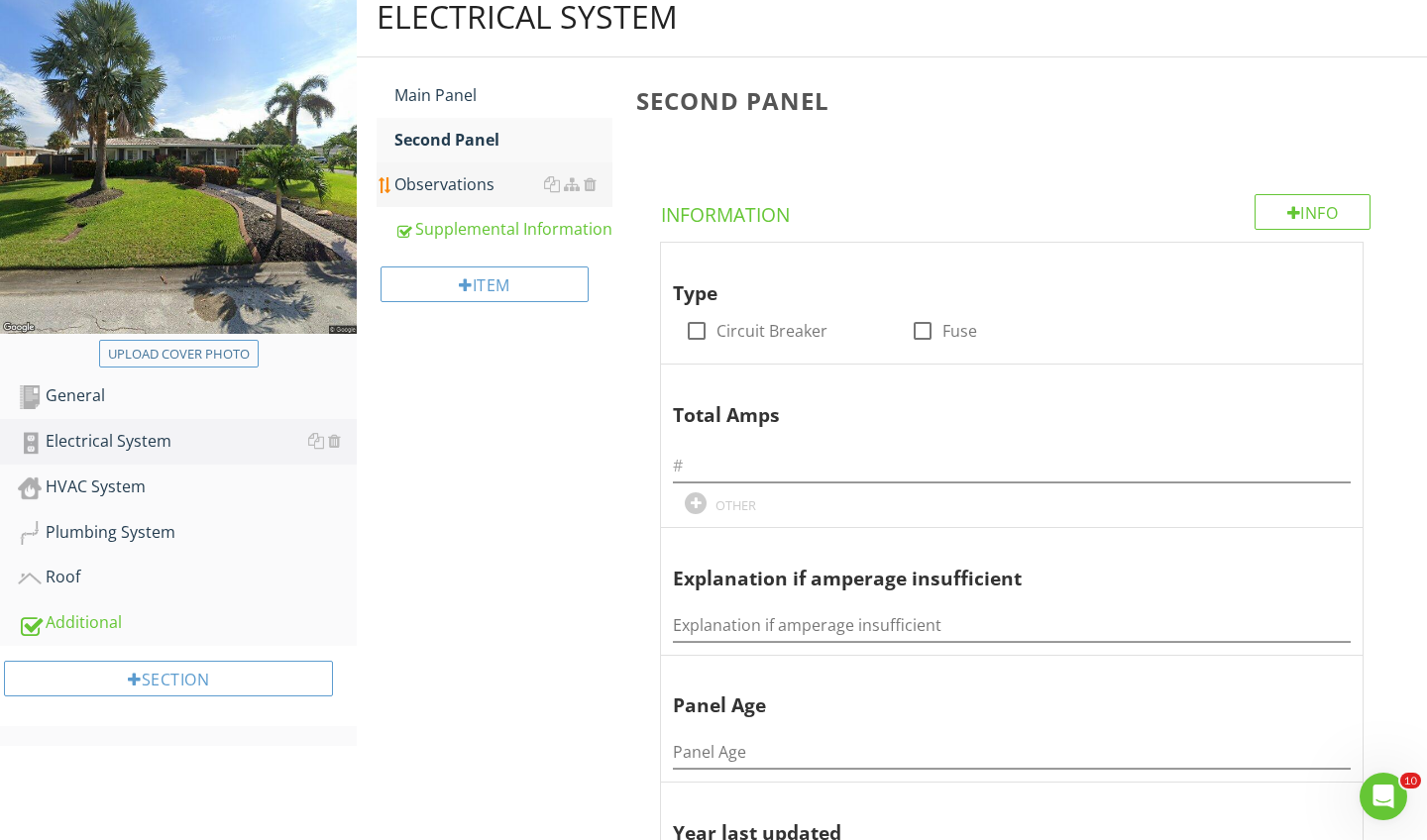 click on "Observations" at bounding box center (503, 184) 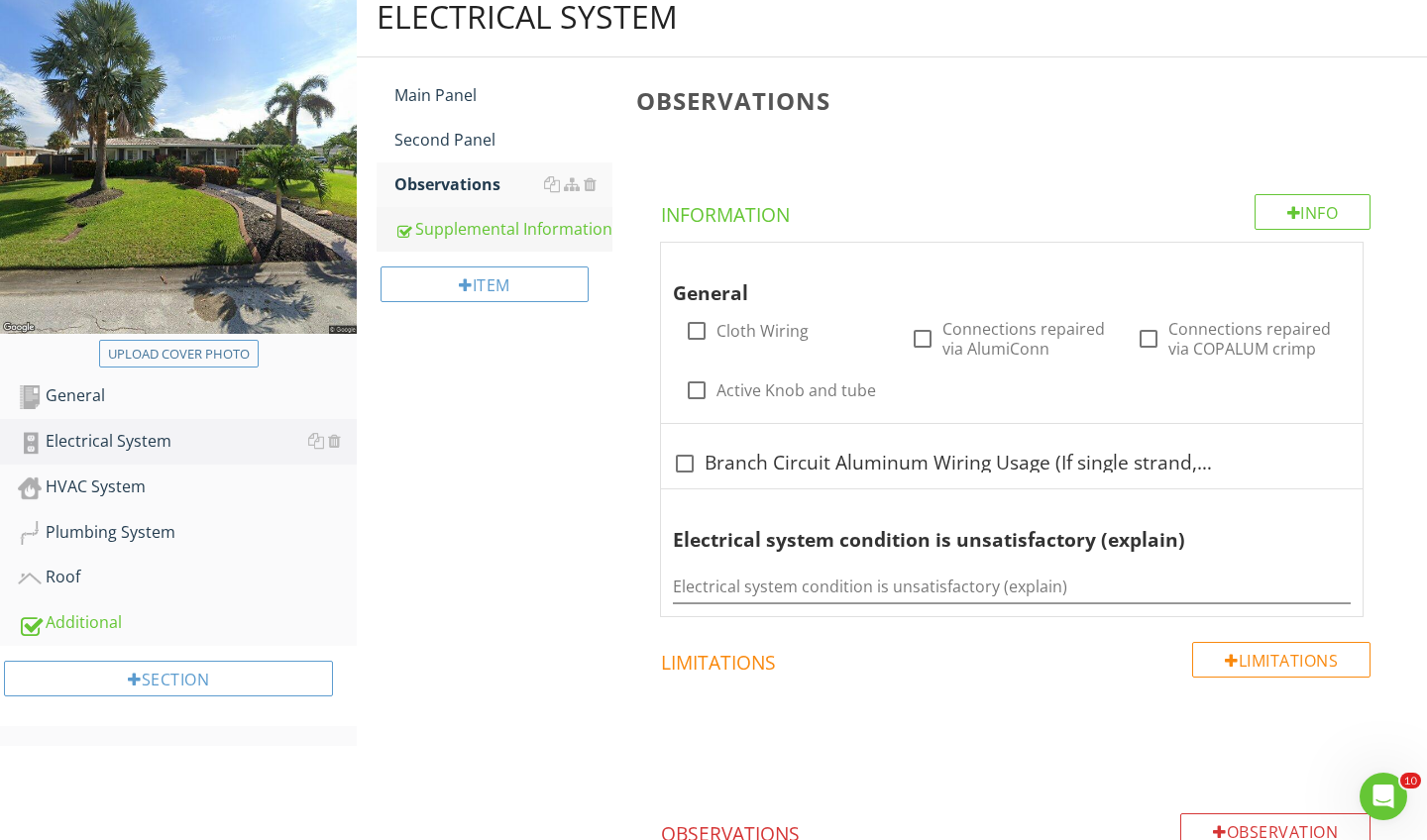 click on "Supplemental Information" at bounding box center (503, 229) 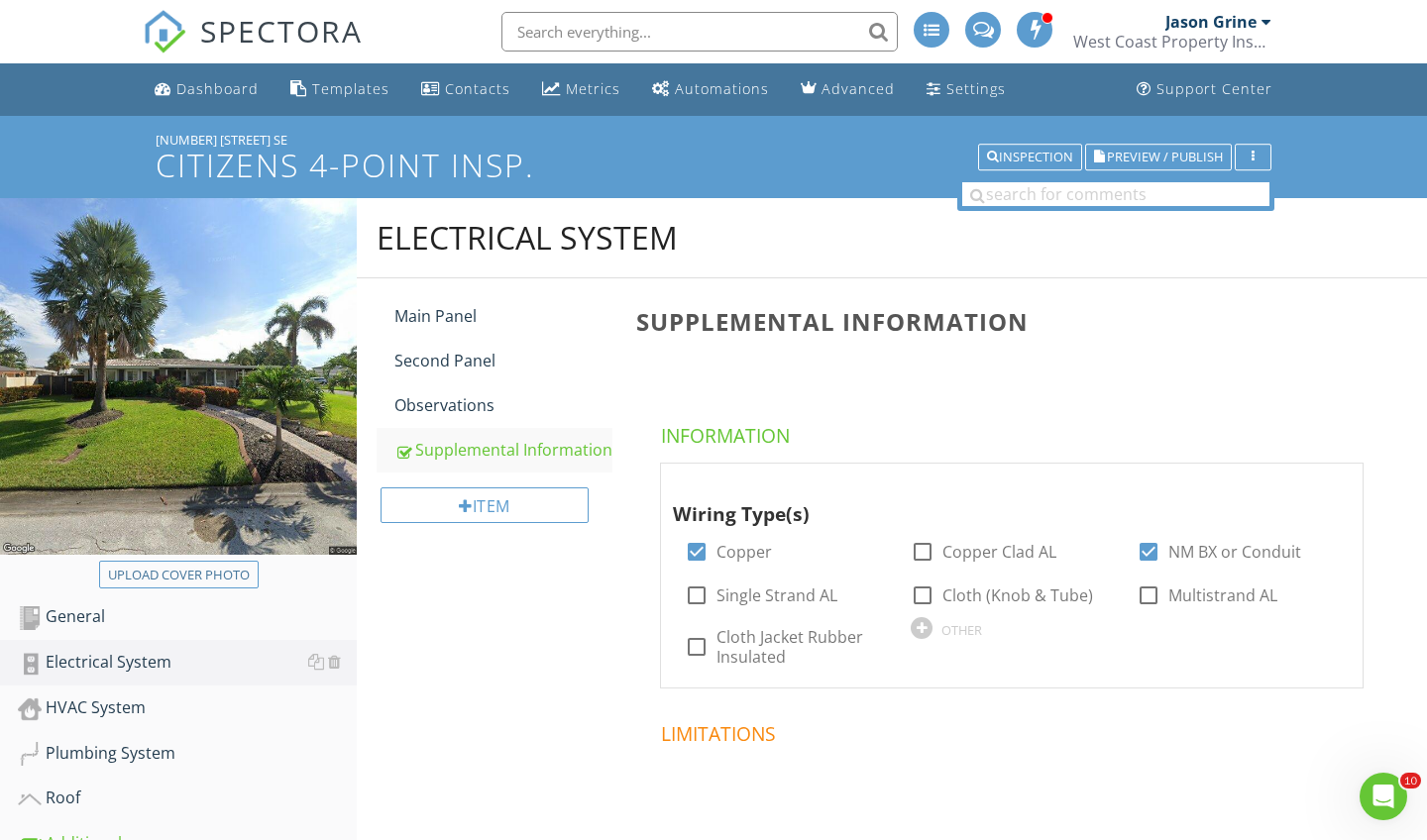 scroll, scrollTop: 0, scrollLeft: 0, axis: both 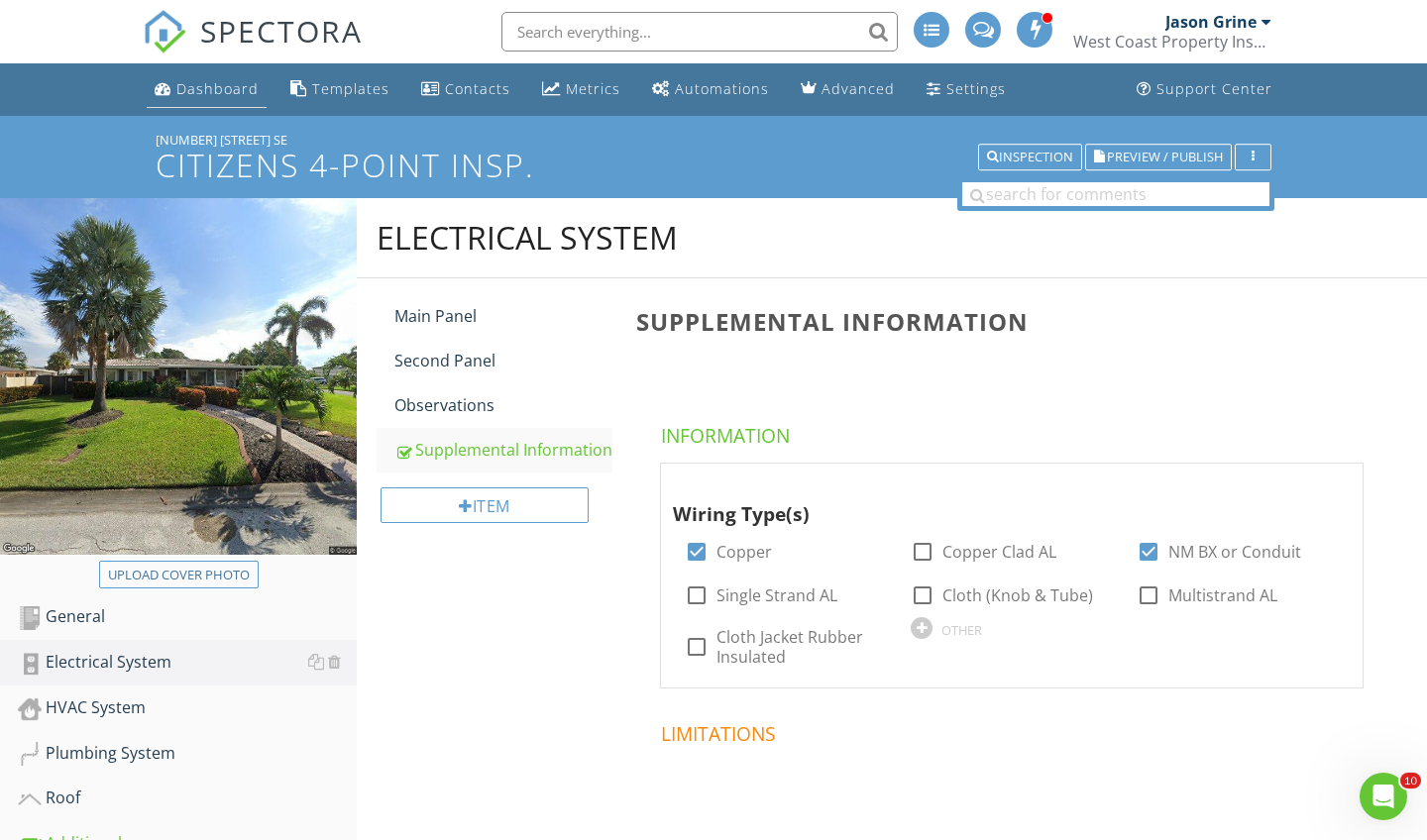 click on "Dashboard" at bounding box center [206, 89] 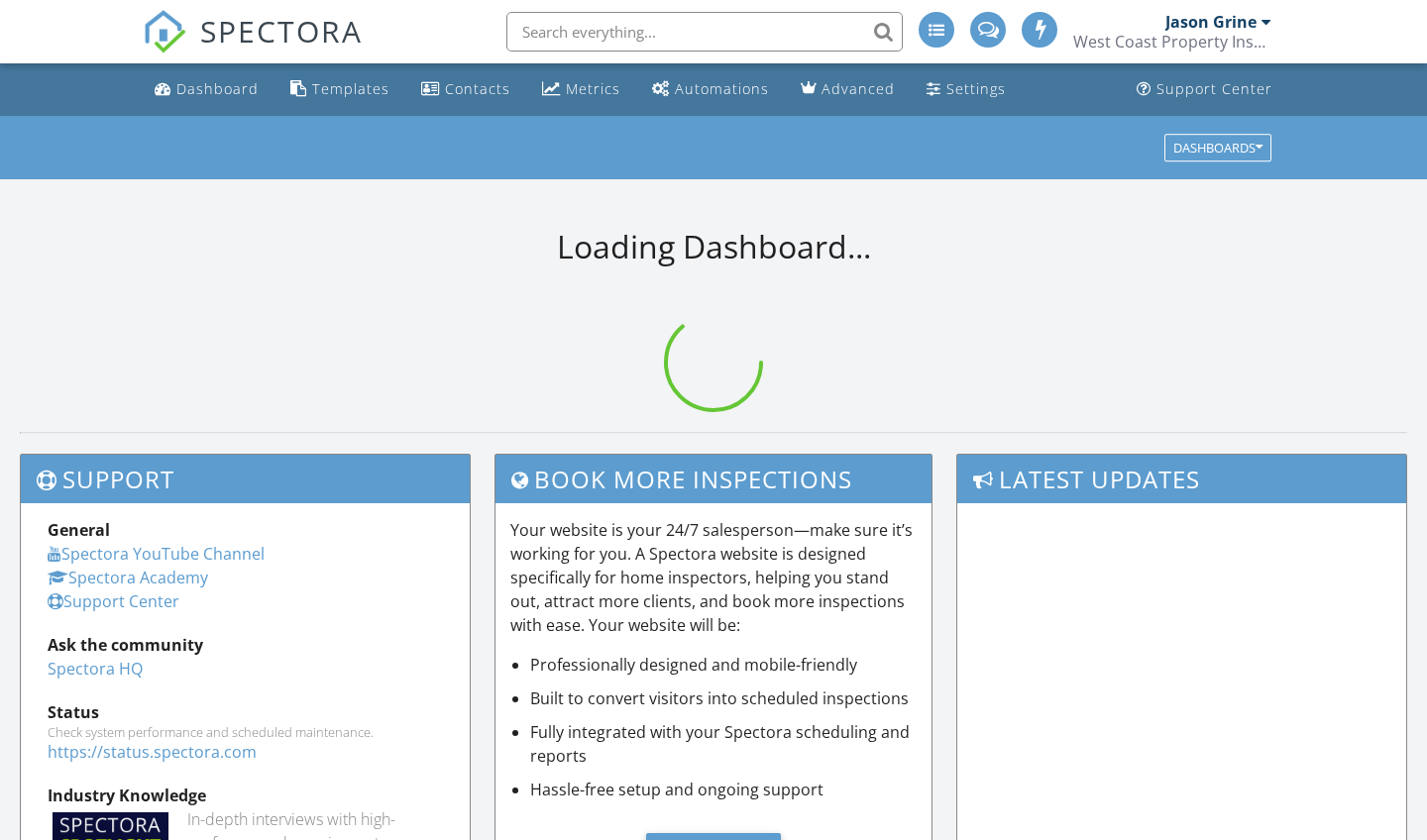scroll, scrollTop: 0, scrollLeft: 0, axis: both 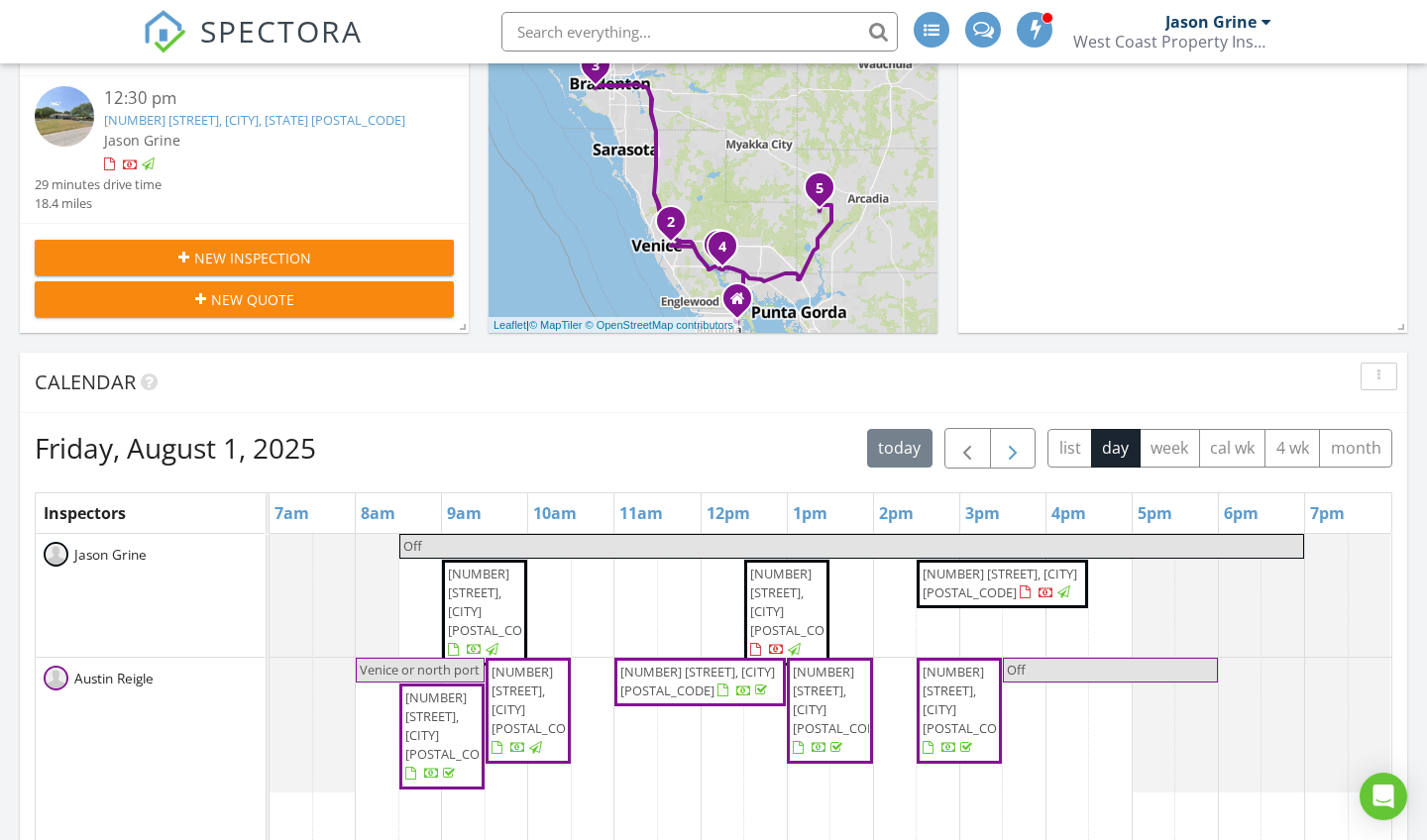 click at bounding box center [1013, 449] 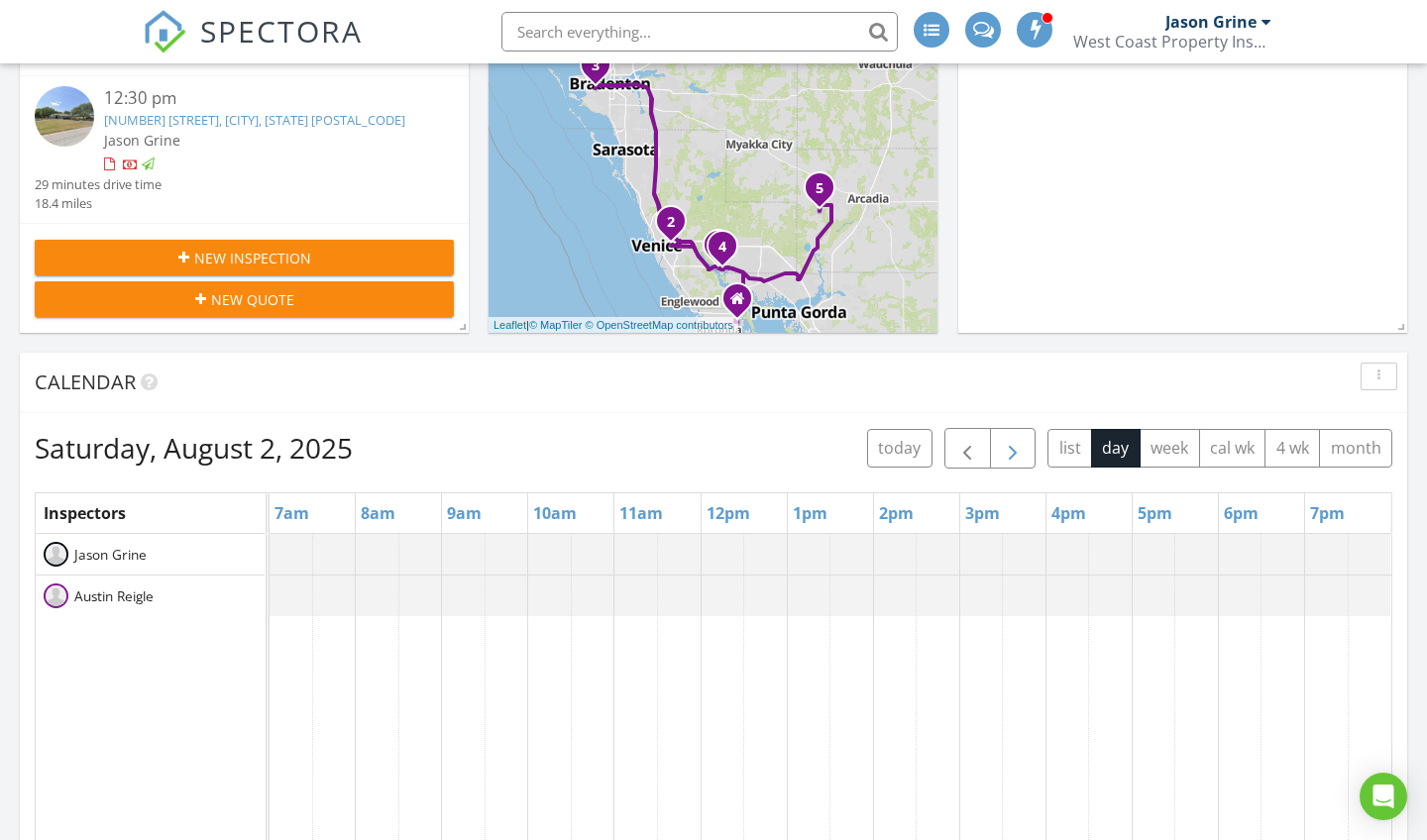 click at bounding box center (1013, 449) 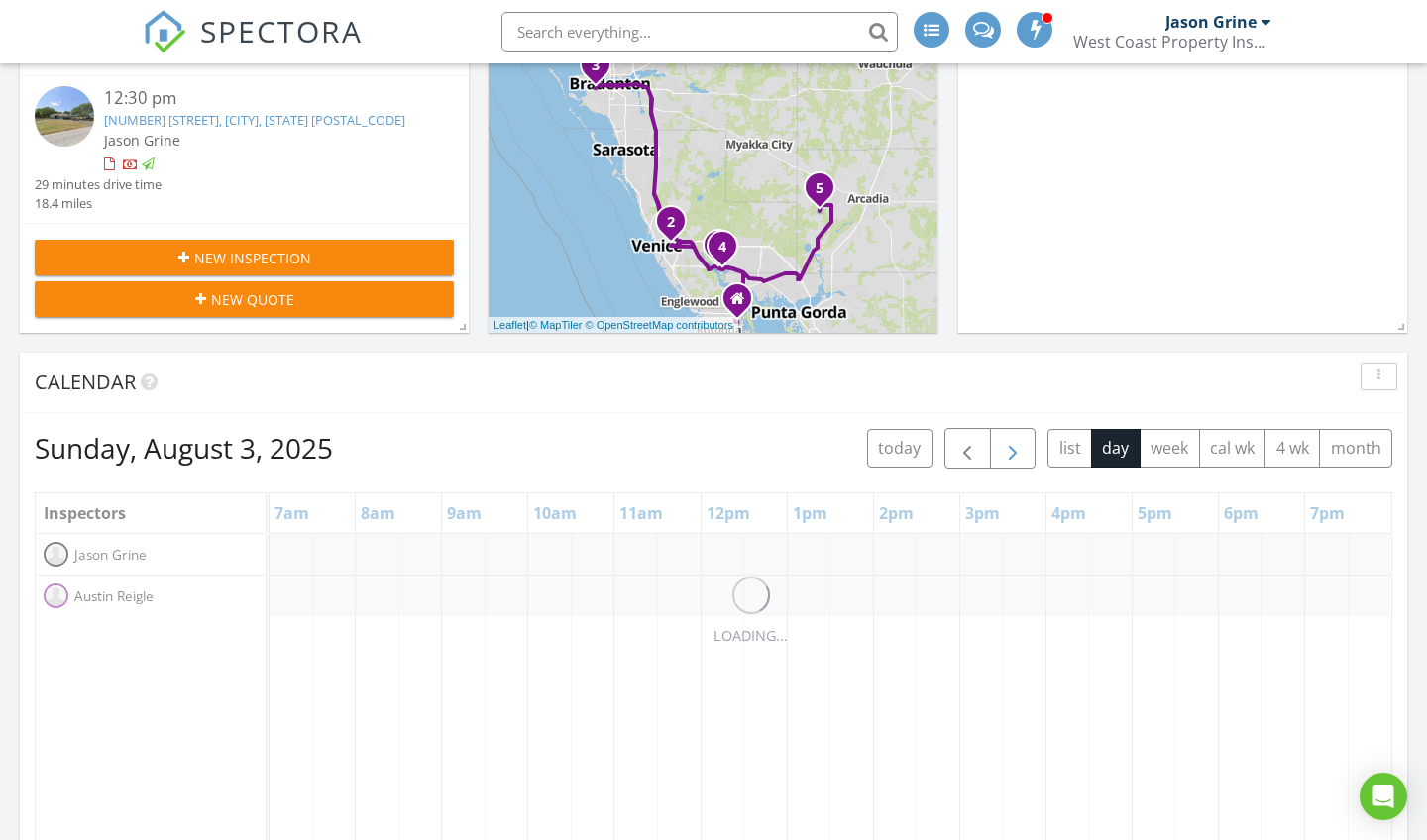 click at bounding box center (1013, 449) 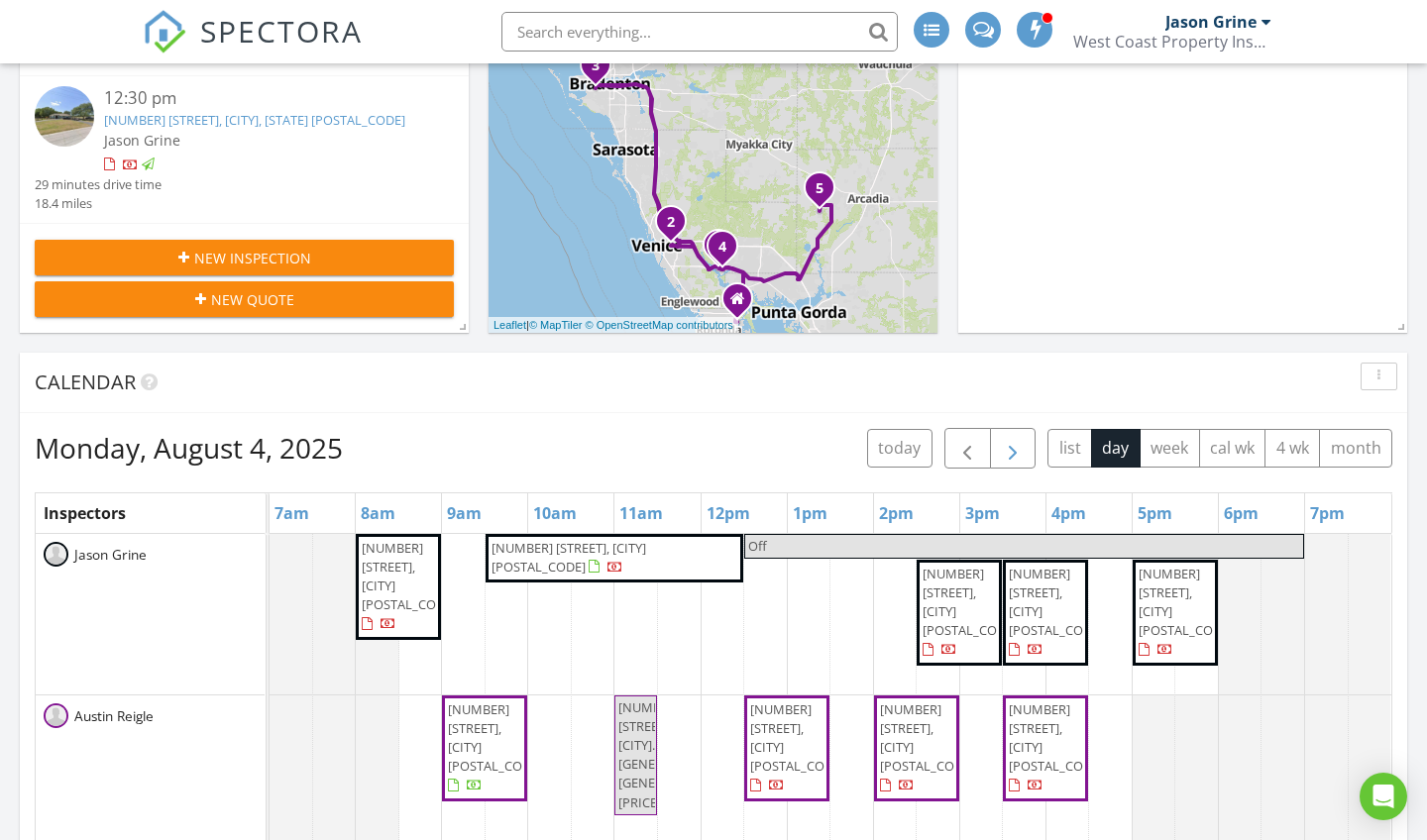 click at bounding box center [1013, 449] 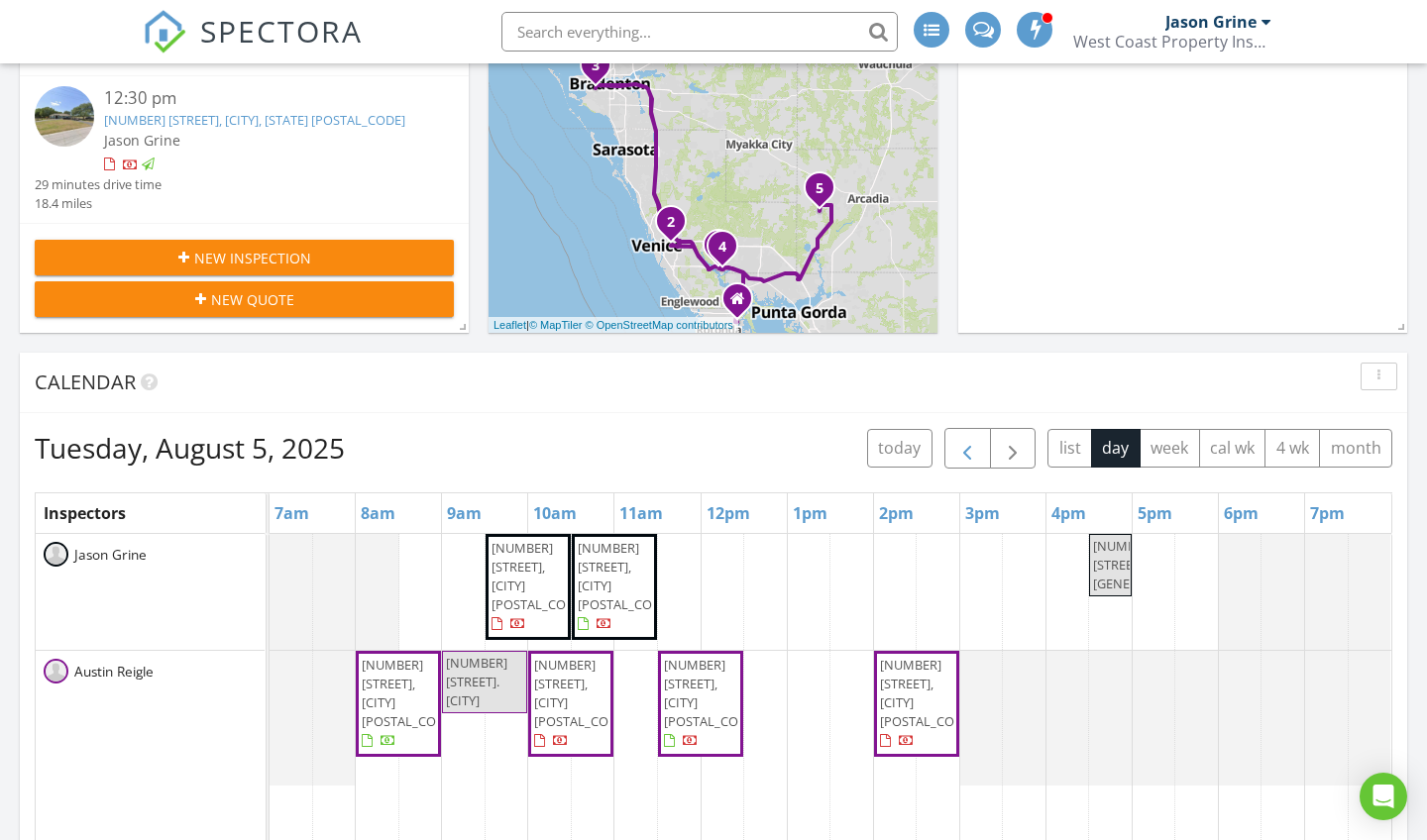 click at bounding box center [967, 449] 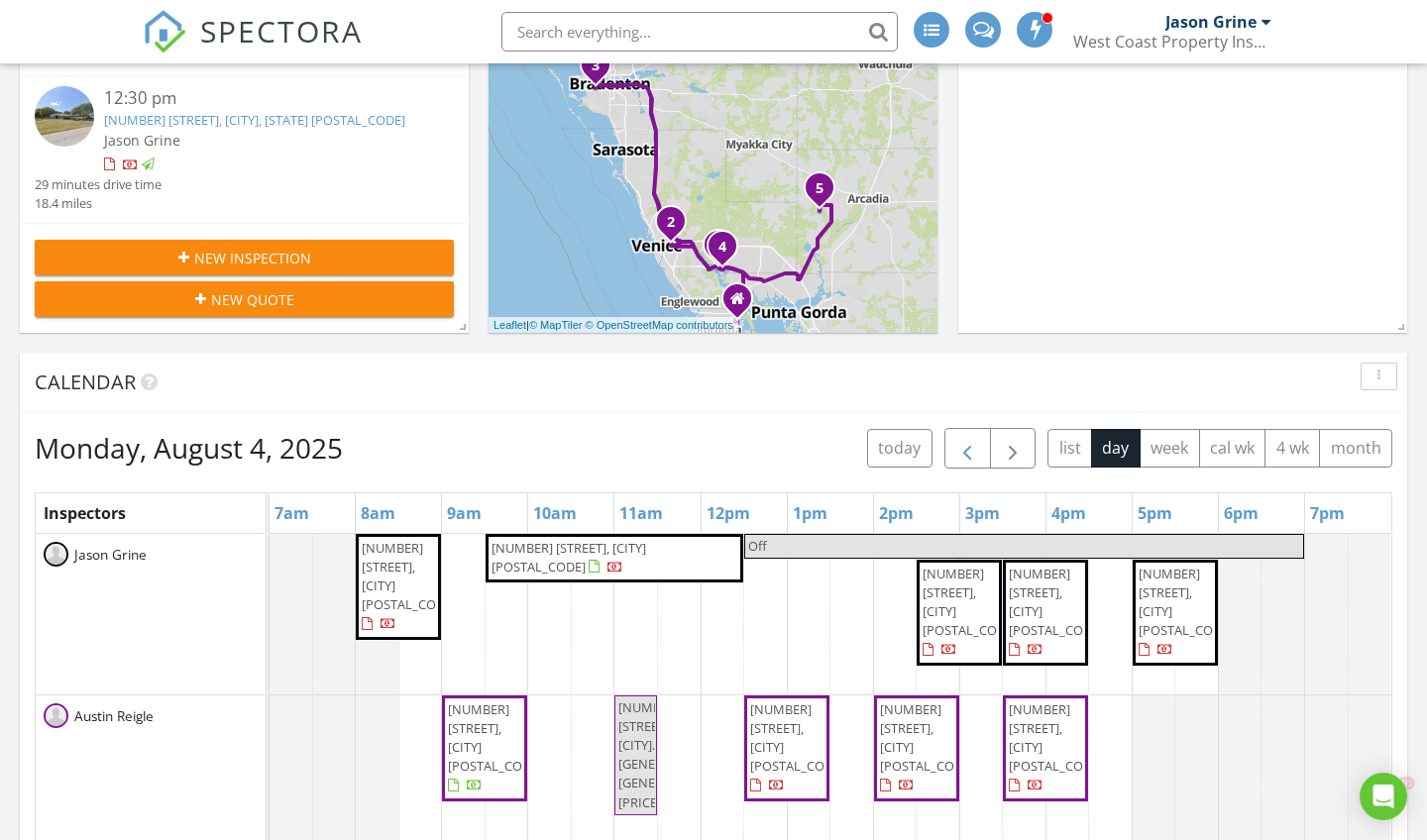 scroll, scrollTop: 0, scrollLeft: 0, axis: both 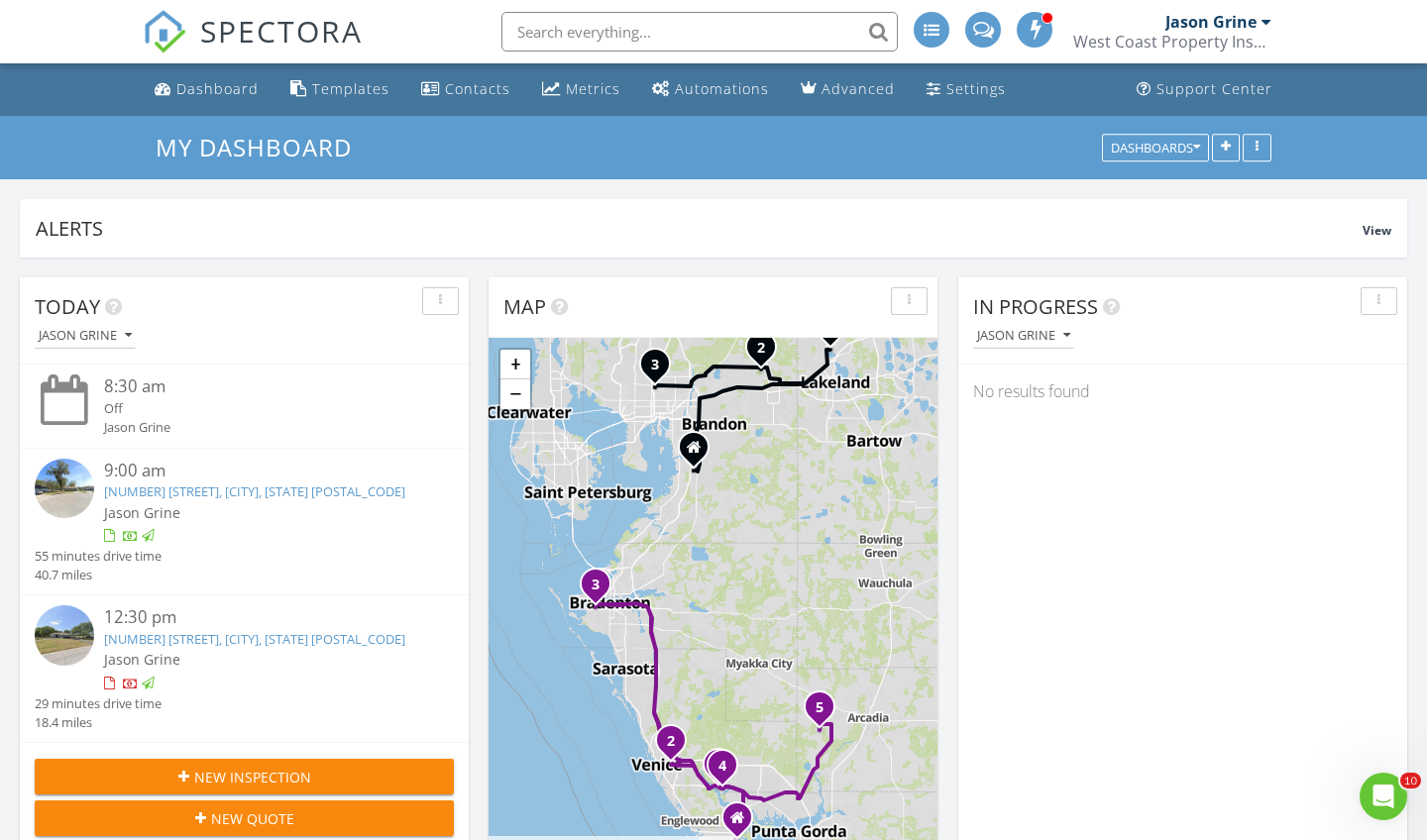 click at bounding box center [700, 32] 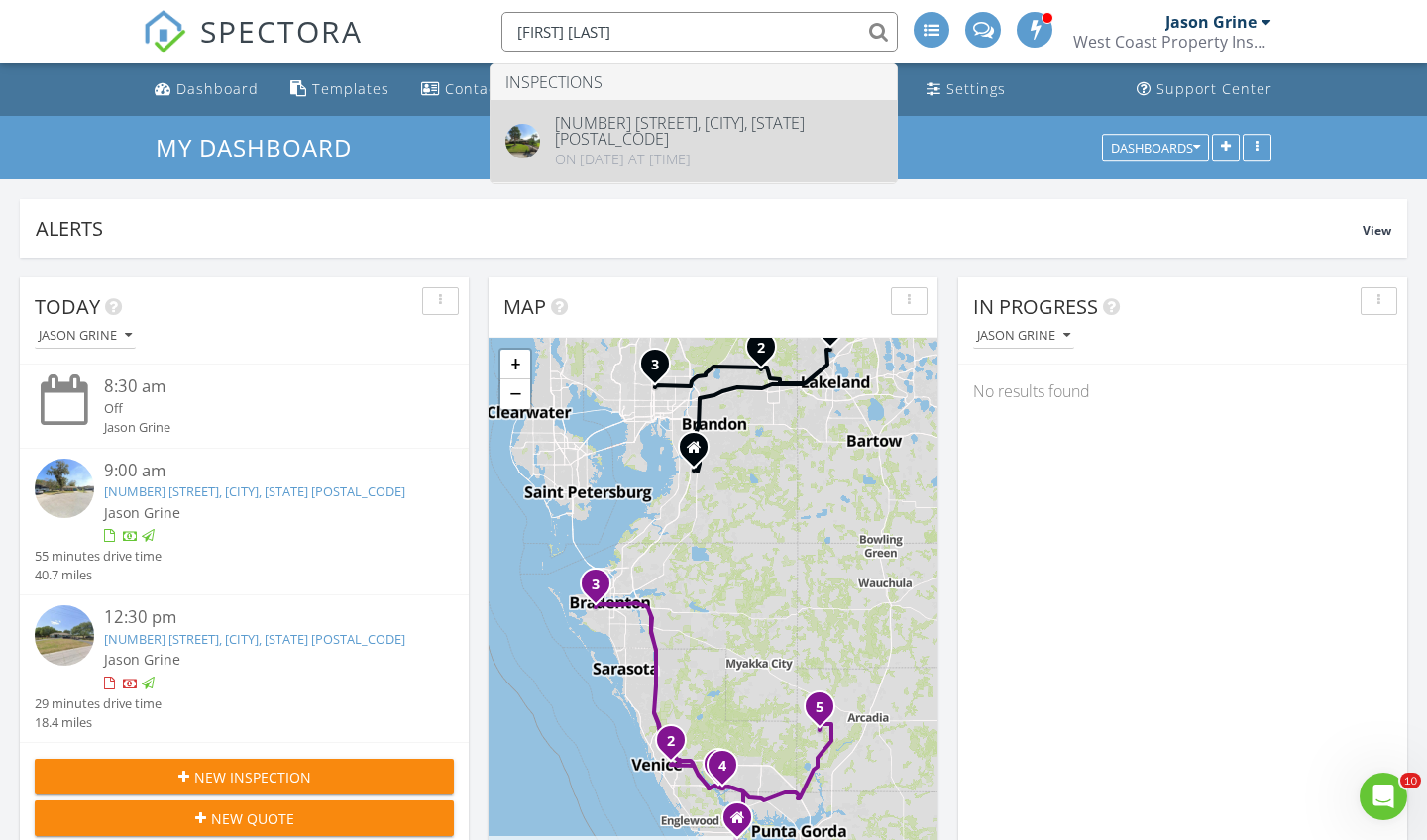 type on "[FIRST] [LAST]" 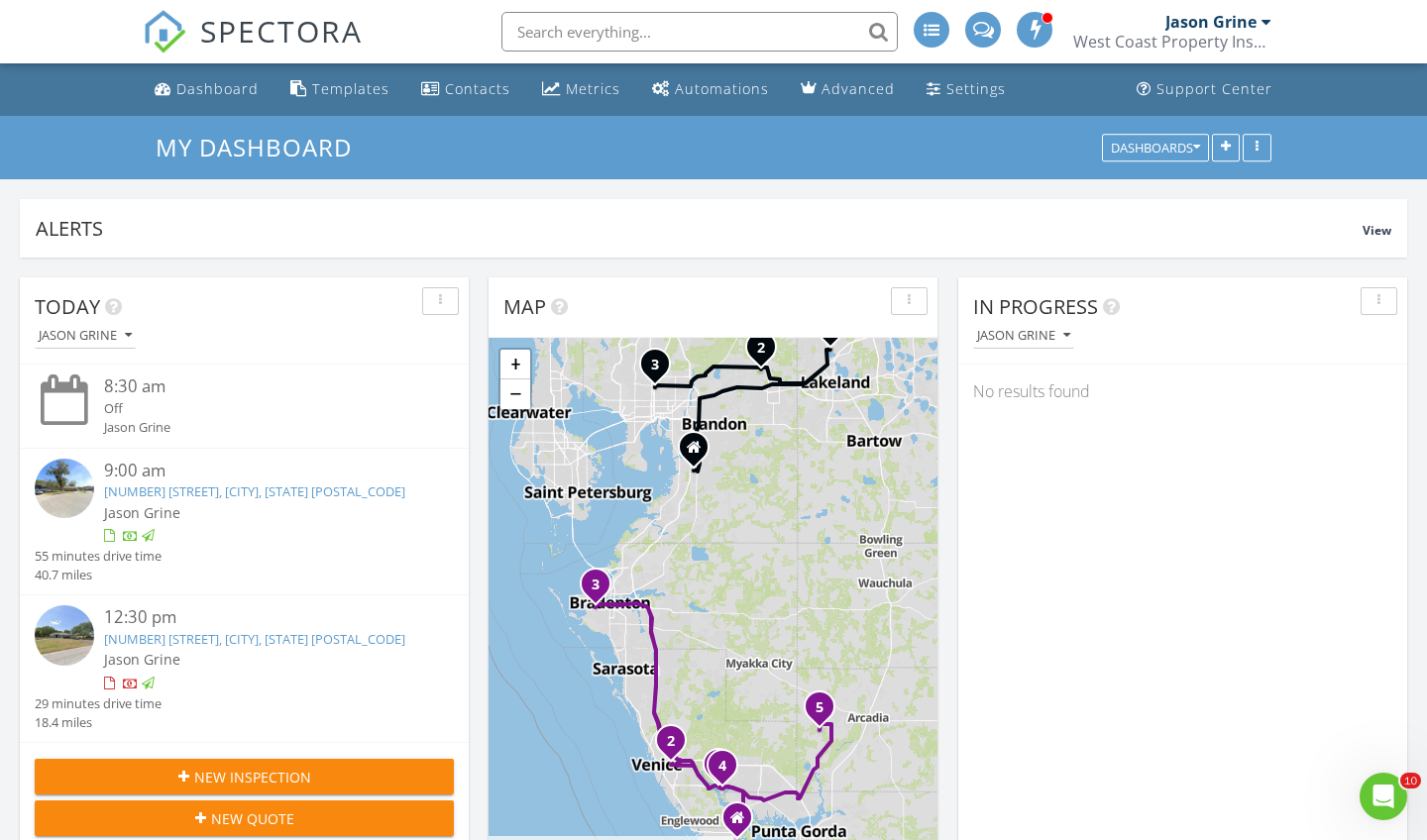 click on "My Dashboard
Dashboards" at bounding box center [714, 148] 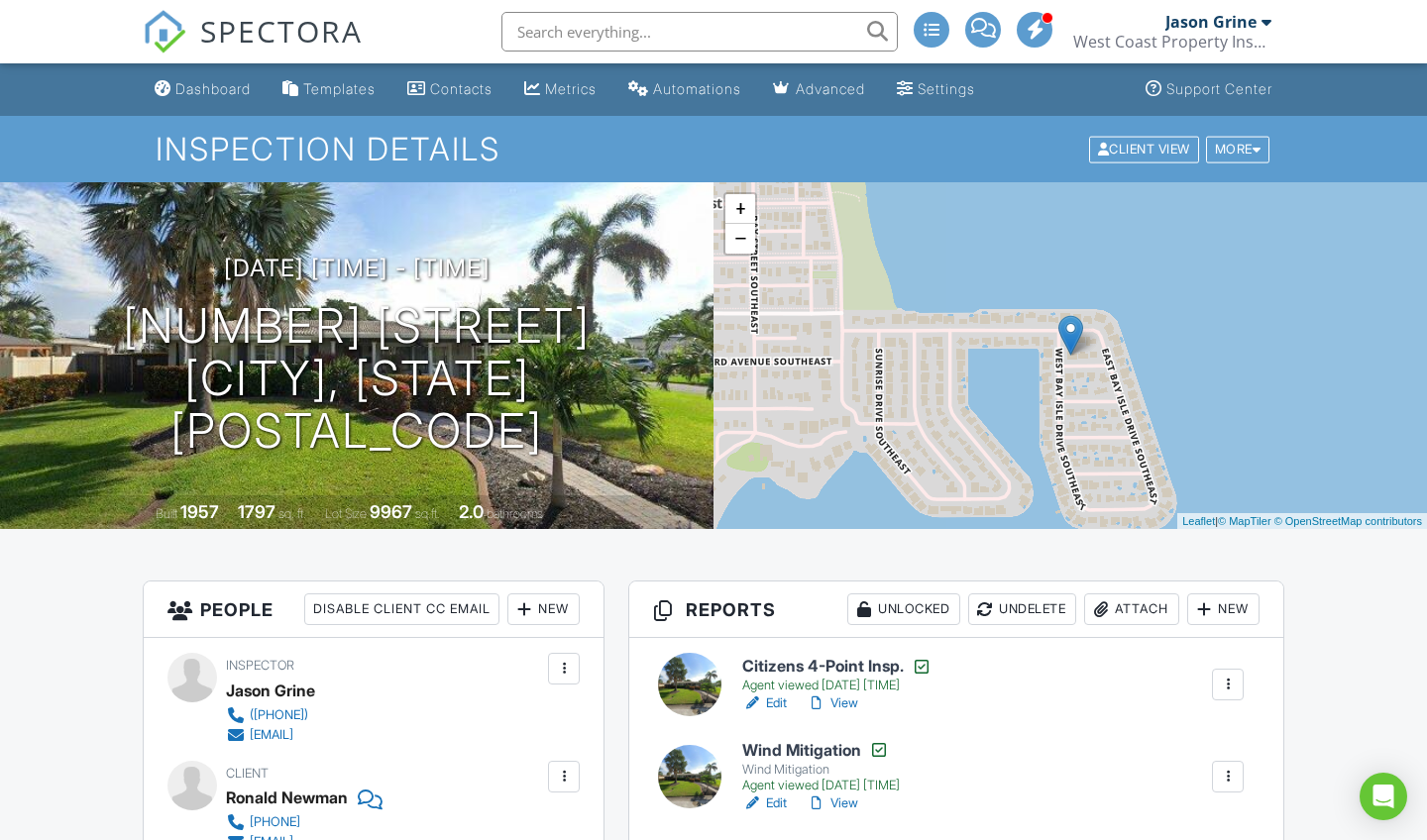 scroll, scrollTop: 0, scrollLeft: 0, axis: both 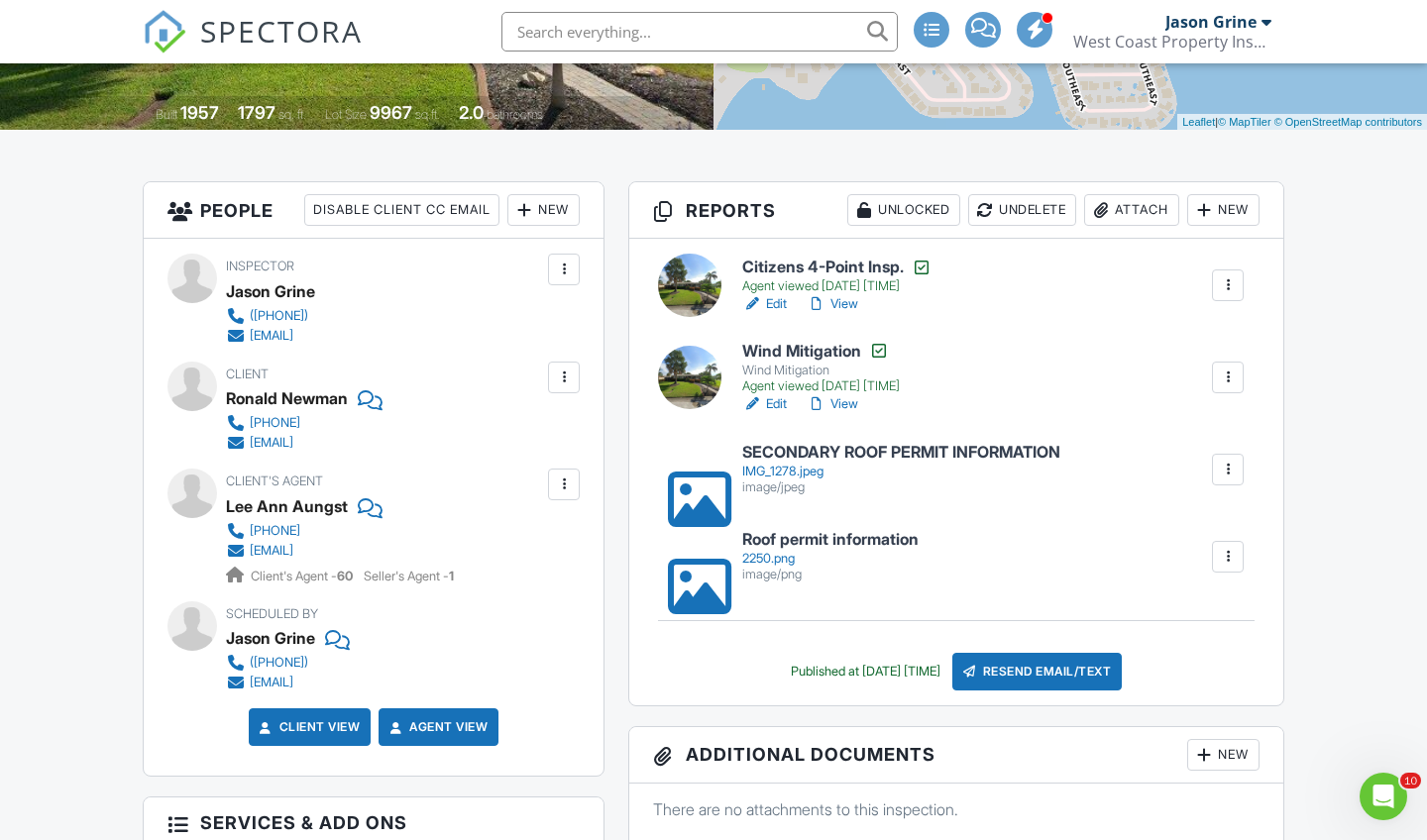 click at bounding box center (1228, 557) 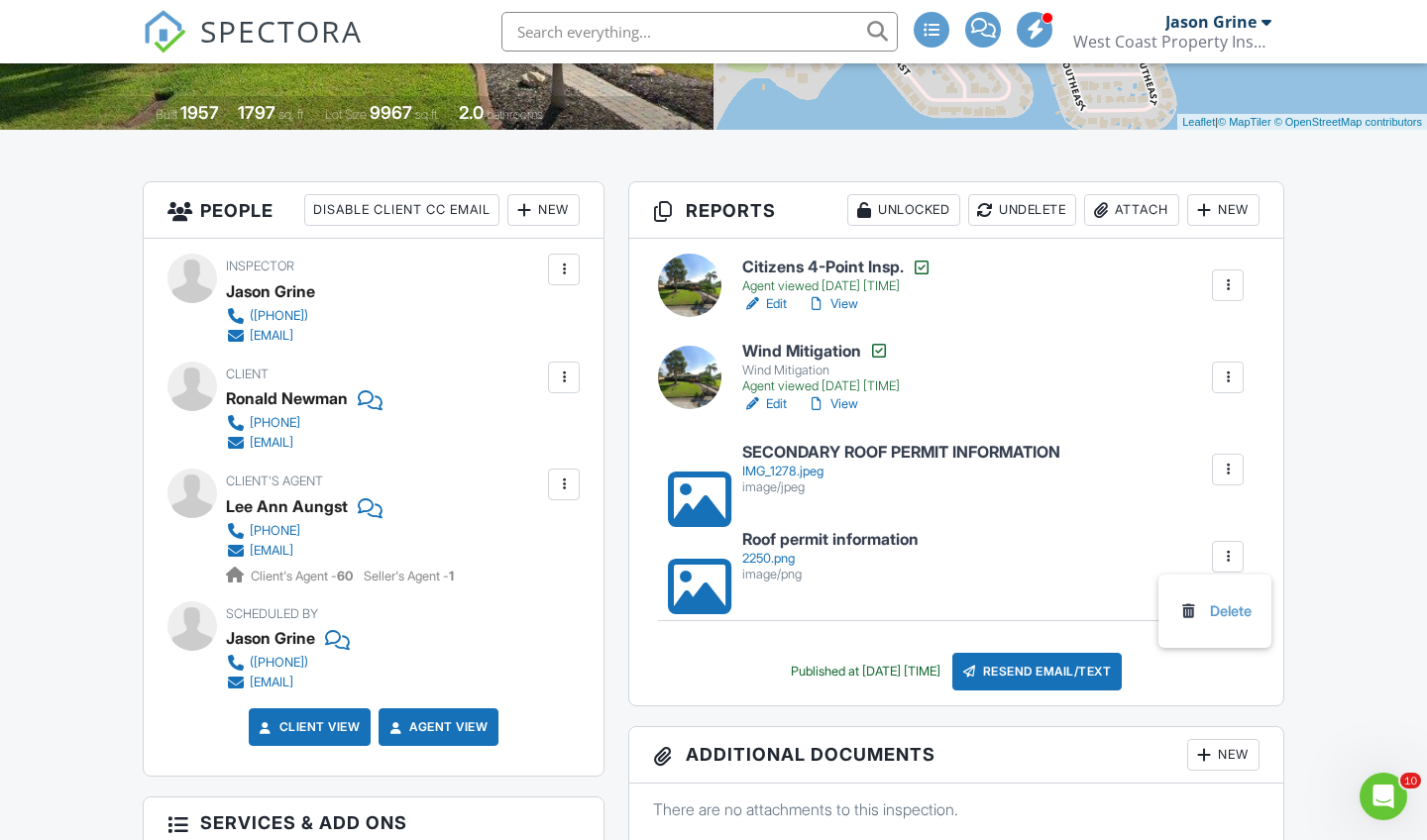 click on "2250.png" at bounding box center [830, 559] 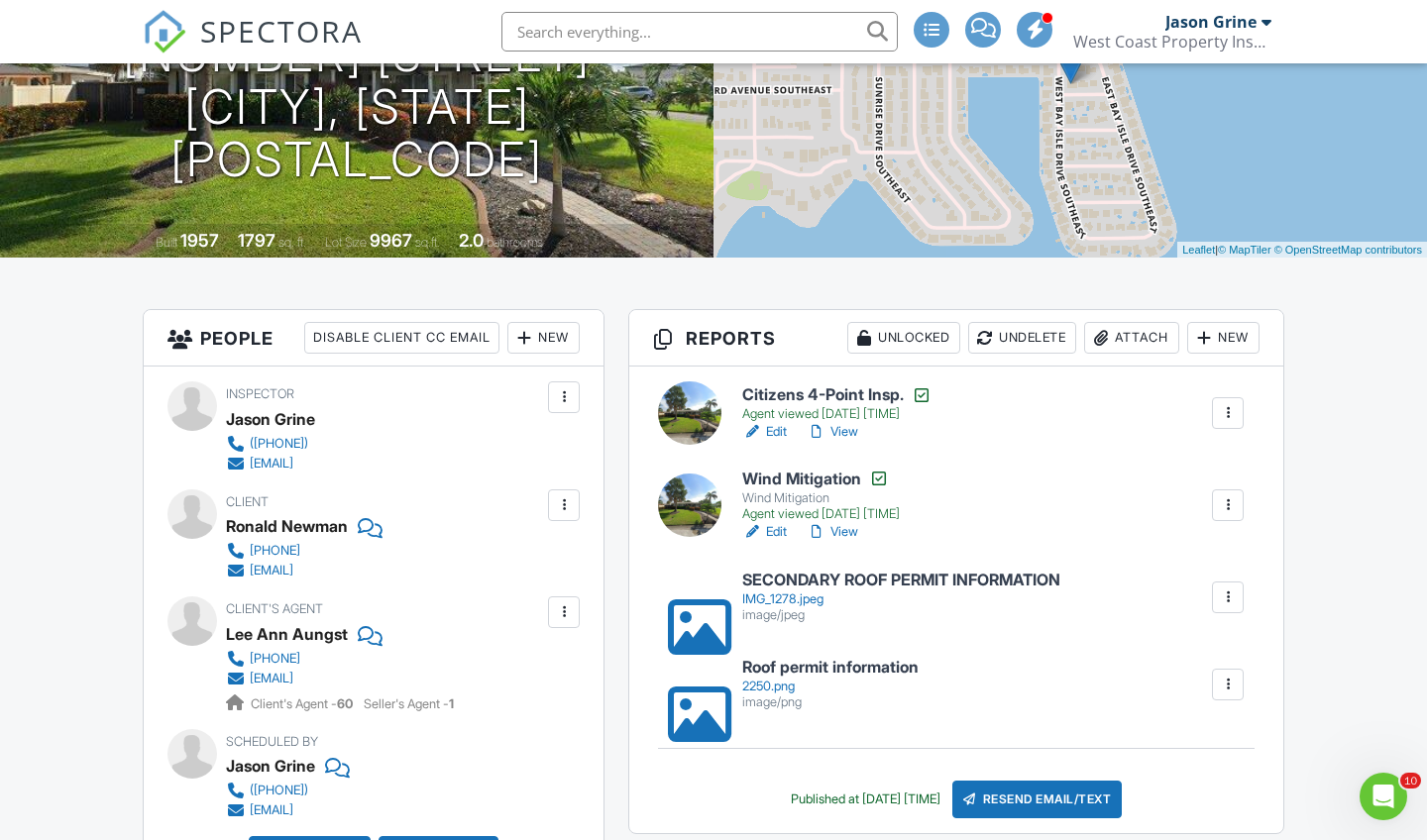 scroll, scrollTop: 305, scrollLeft: 0, axis: vertical 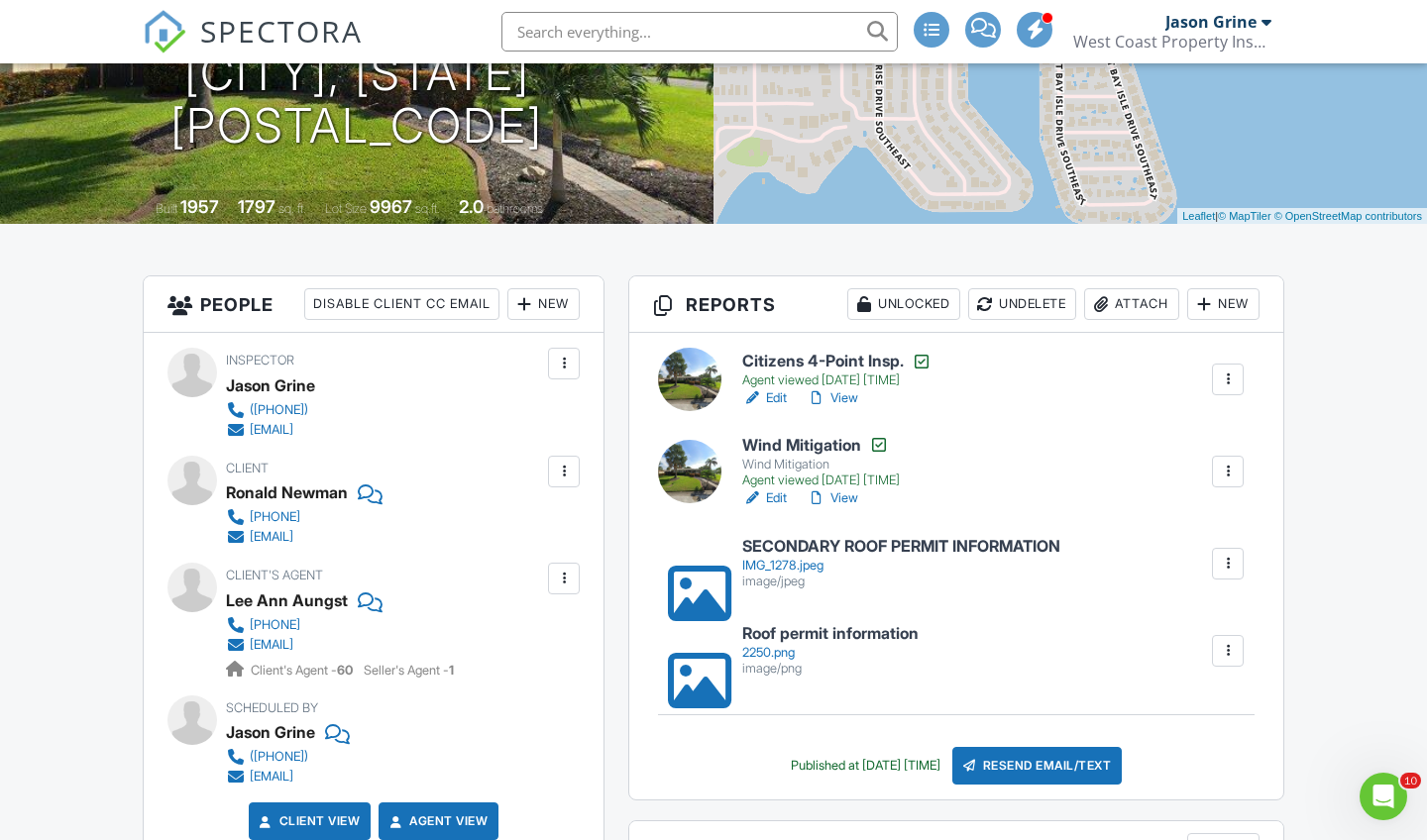 click on "SECONDARY ROOF PERMIT INFORMATION" at bounding box center (901, 547) 